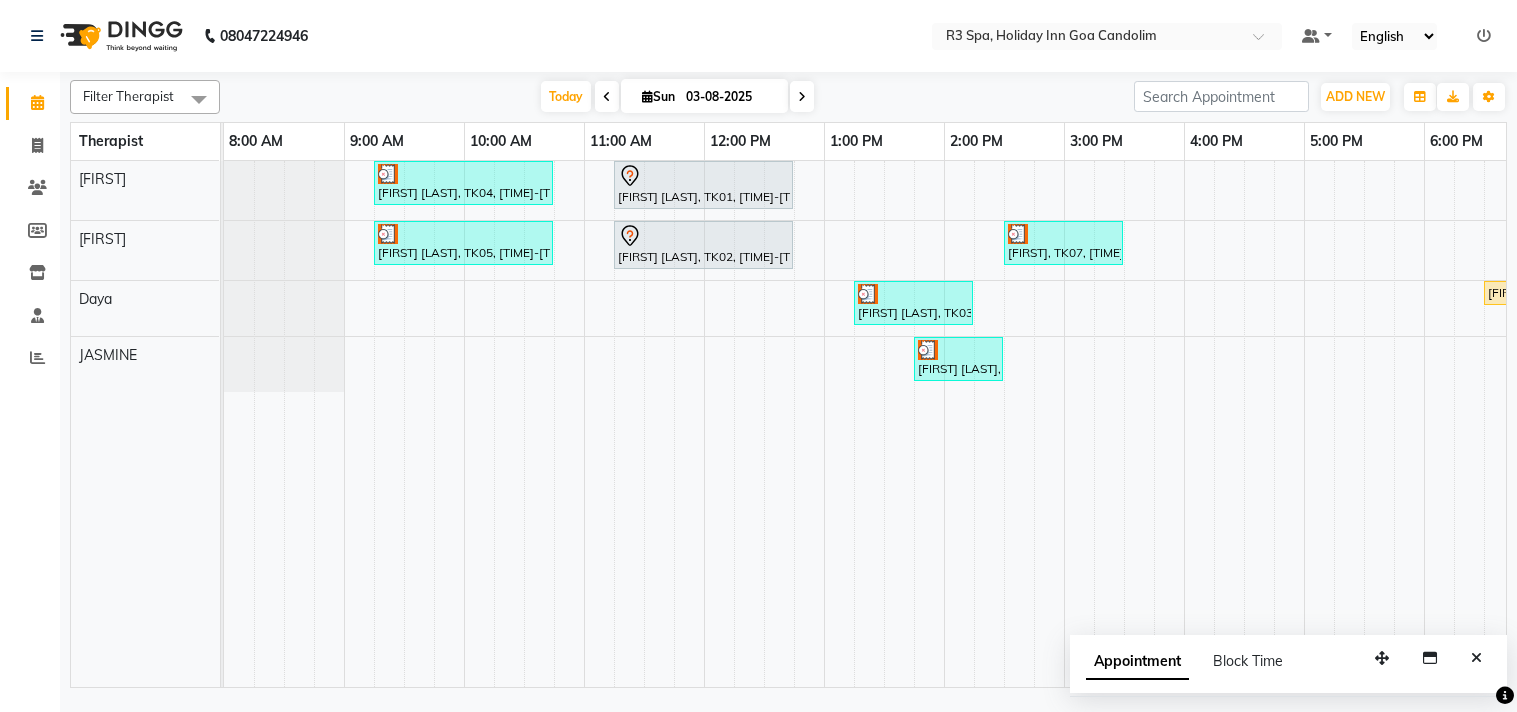 click at bounding box center [1476, 658] 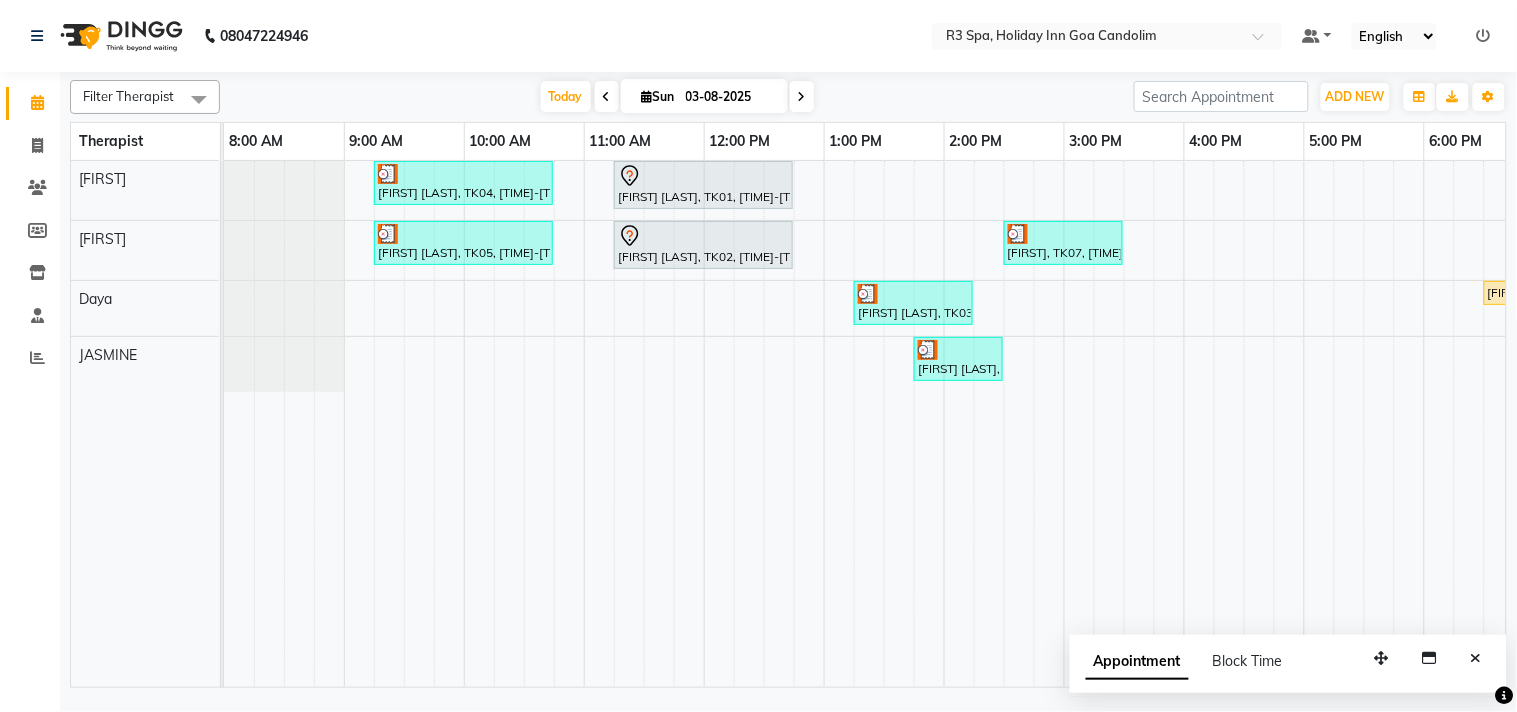 scroll, scrollTop: 0, scrollLeft: 0, axis: both 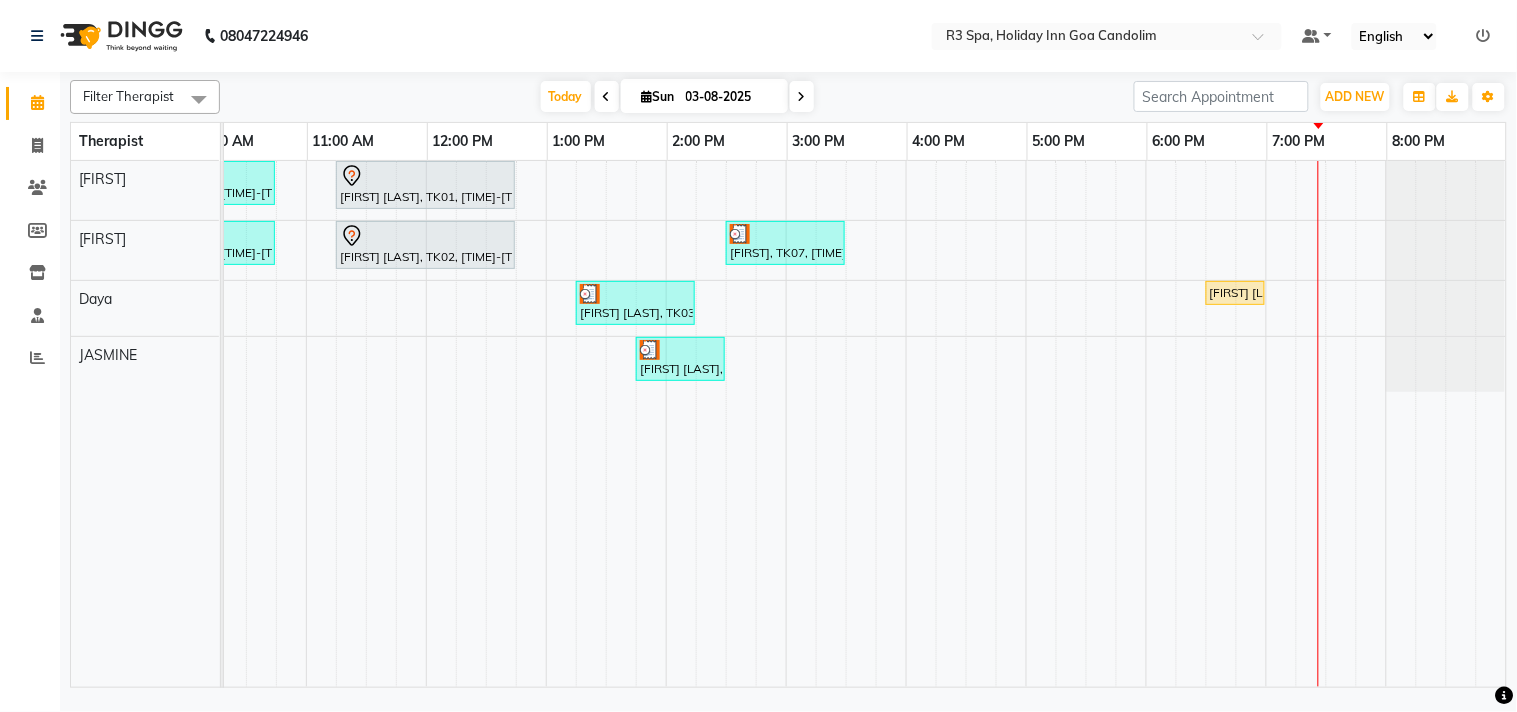 click on "[FIRST] [LAST], TK04, [TIME]-[TIME], [THERAPY] 90 Min(Female)             [FIRST] [LAST], TK01, [TIME]-[TIME], [THERAPY] 90 Min(Male)     [FIRST] [LAST], TK05, [TIME]-[TIME], [THERAPY] 90 Min(Female)             [FIRST] [LAST], TK02, [TIME]-[TIME], [THERAPY] 90 Min(Female)     [FIRST], TK07, [TIME]-[TIME], [THERAPY] 60 Min(Male)     [FIRST] [LAST], TK03, [TIME]-[TIME], [THERAPY] 60 Min(Male)    [FIRST] [LAST], TK08, [TIME]-[TIME], [THERAPY](Male) 30 Min     [FIRST] [LAST], TK06, [TIME]-[TIME], [THERAPY](Male) 45 Min" at bounding box center (726, 424) 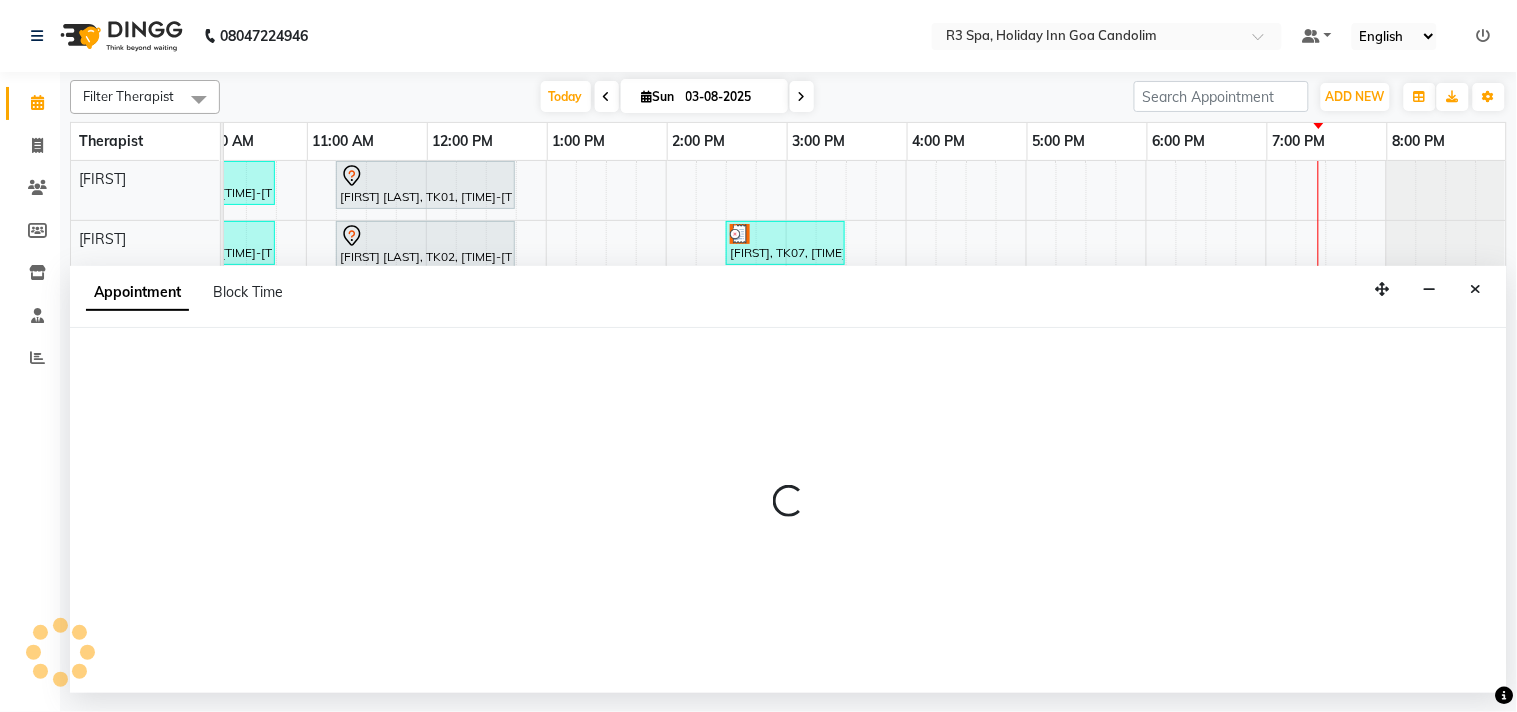 select on "71368" 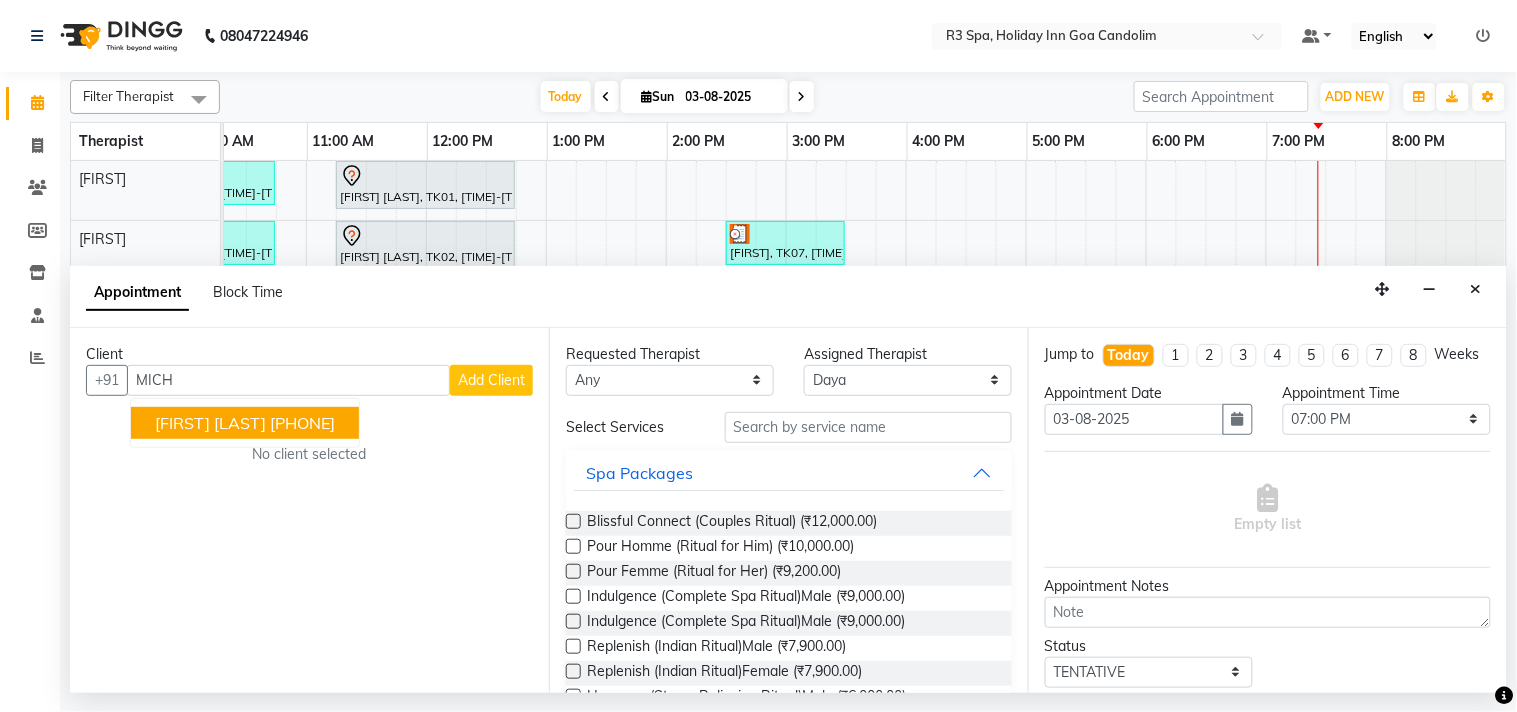 click on "[PHONE]" at bounding box center (302, 423) 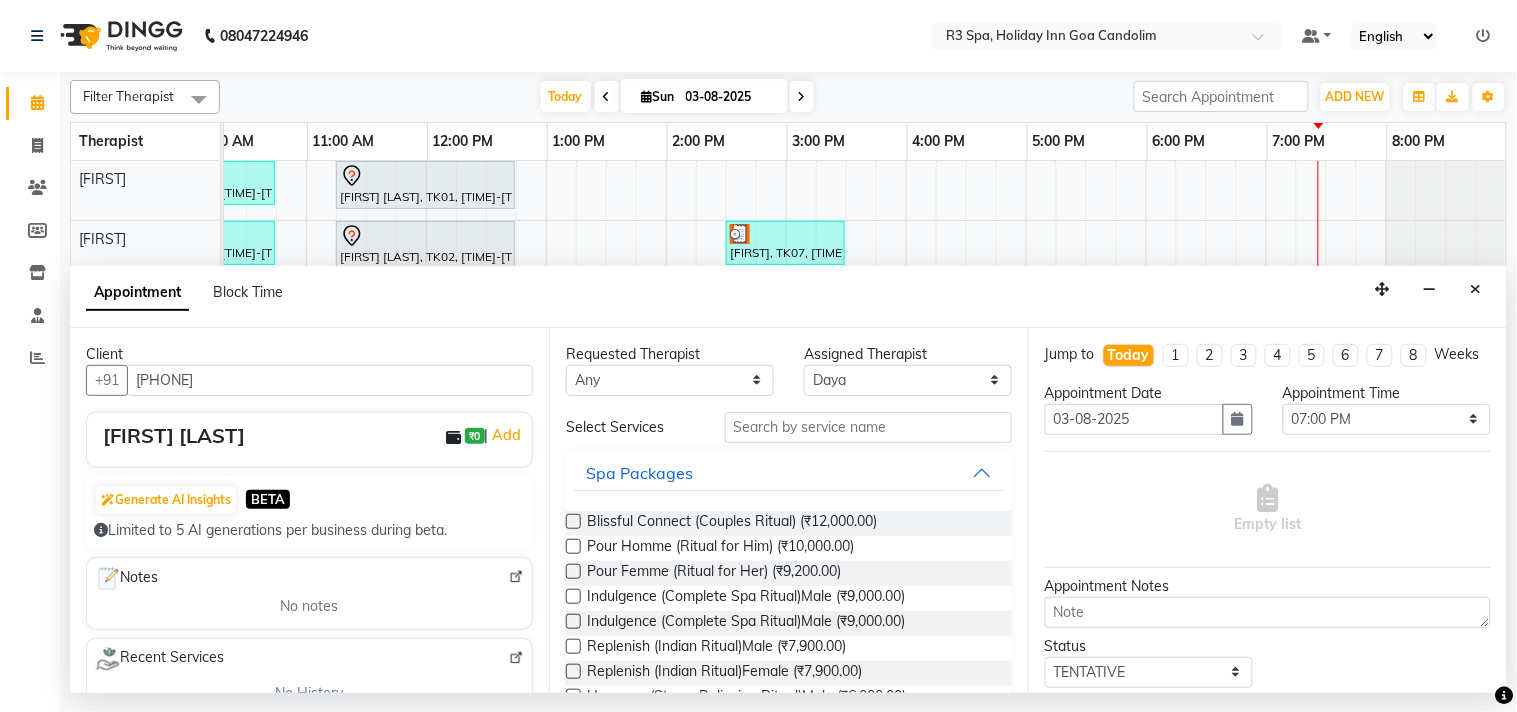 type on "[PHONE]" 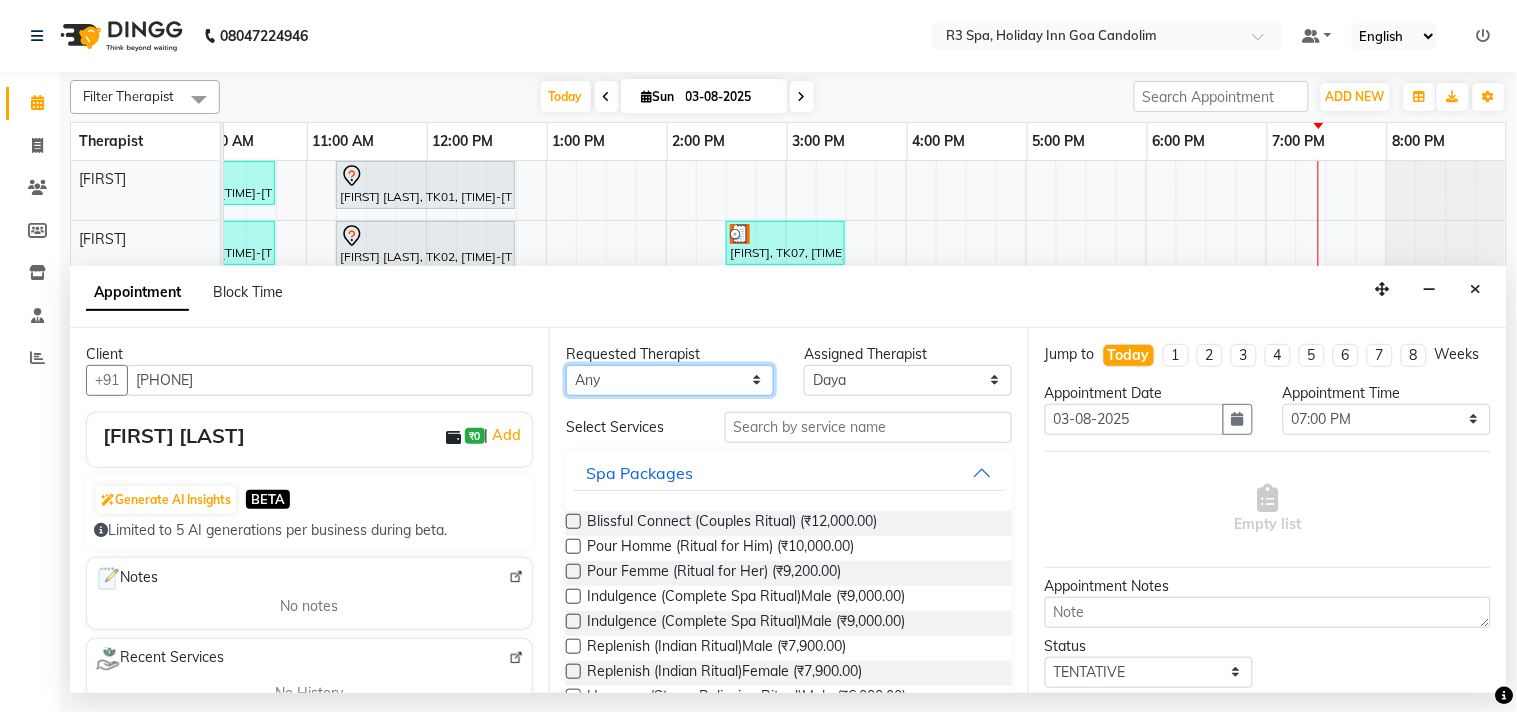 click on "Any Daya [FIRST] [FIRST] [FIRST]" at bounding box center [670, 380] 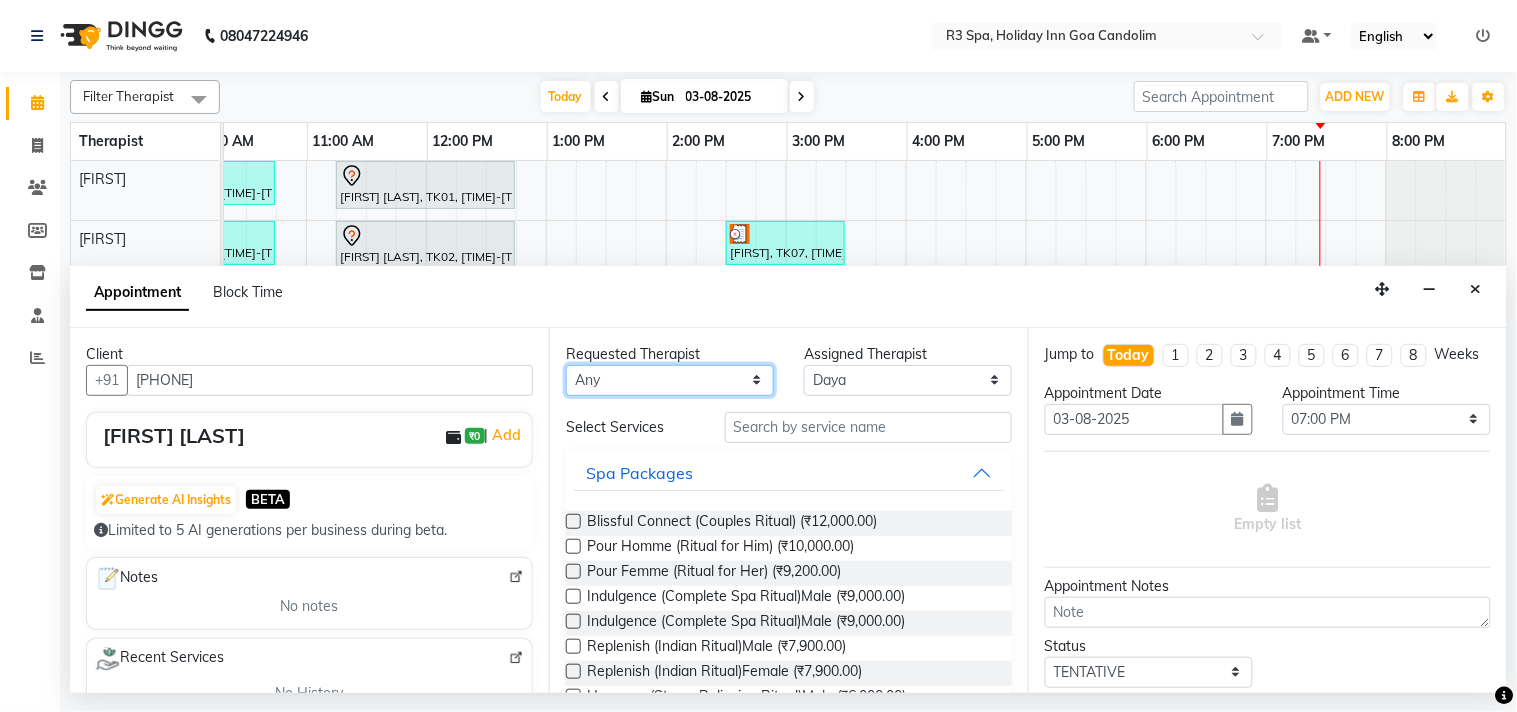 select on "71368" 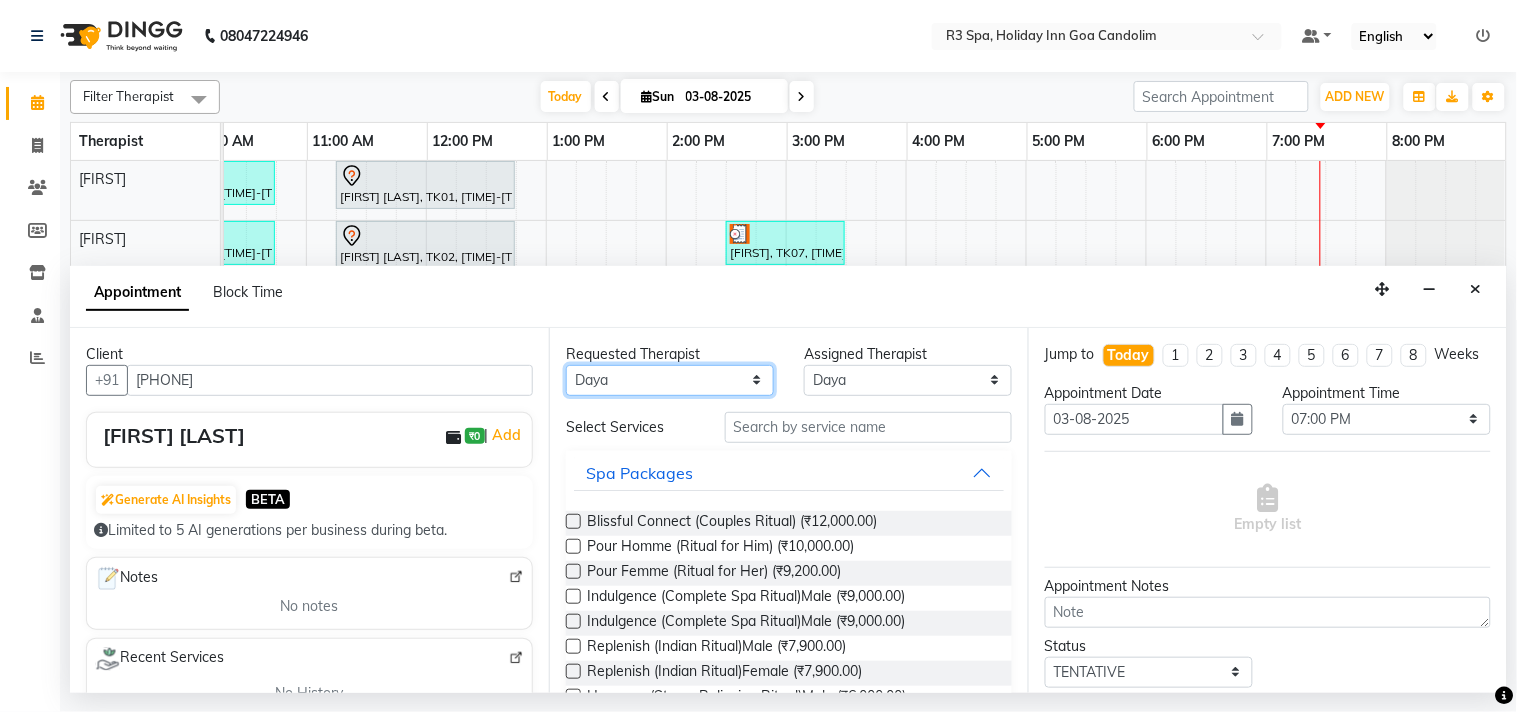 click on "Any Daya [FIRST] [FIRST] [FIRST]" at bounding box center [670, 380] 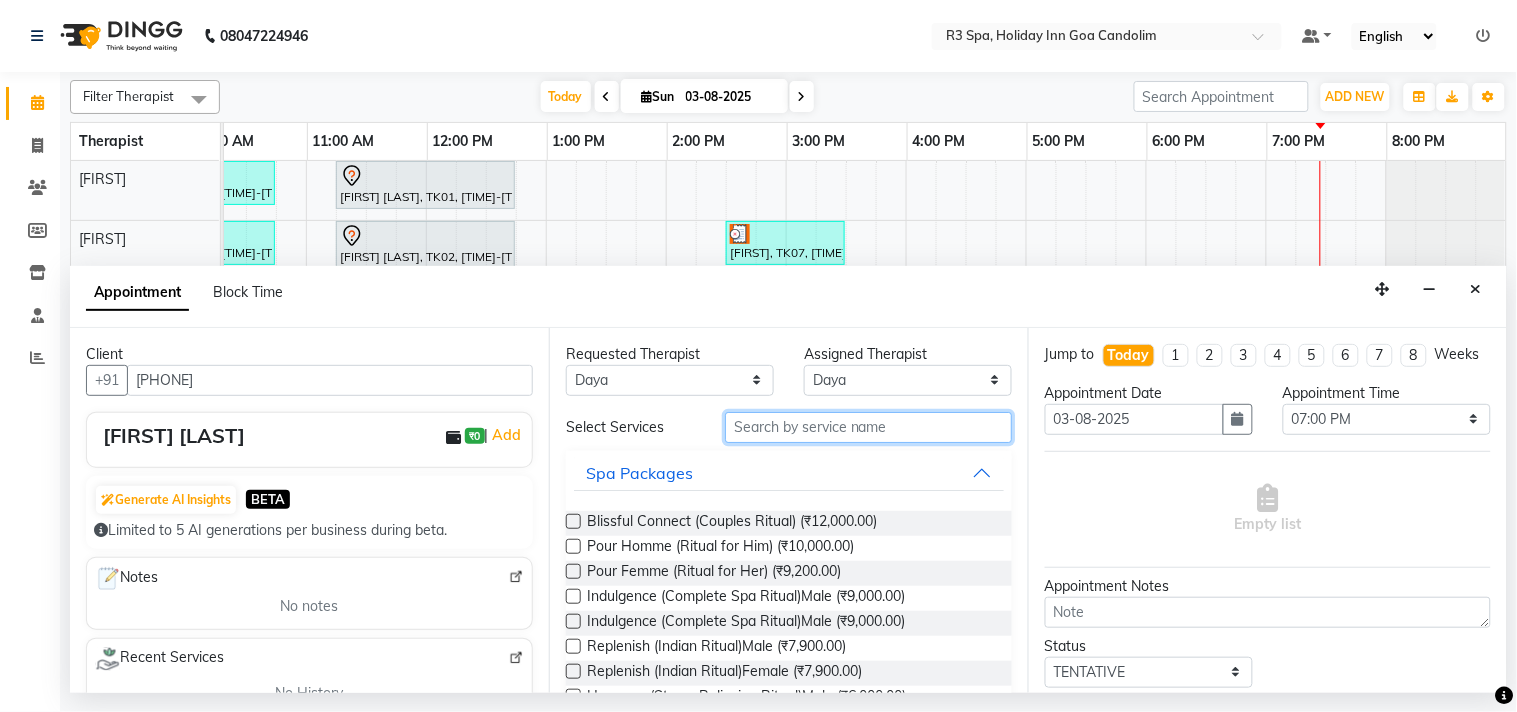 click at bounding box center [868, 427] 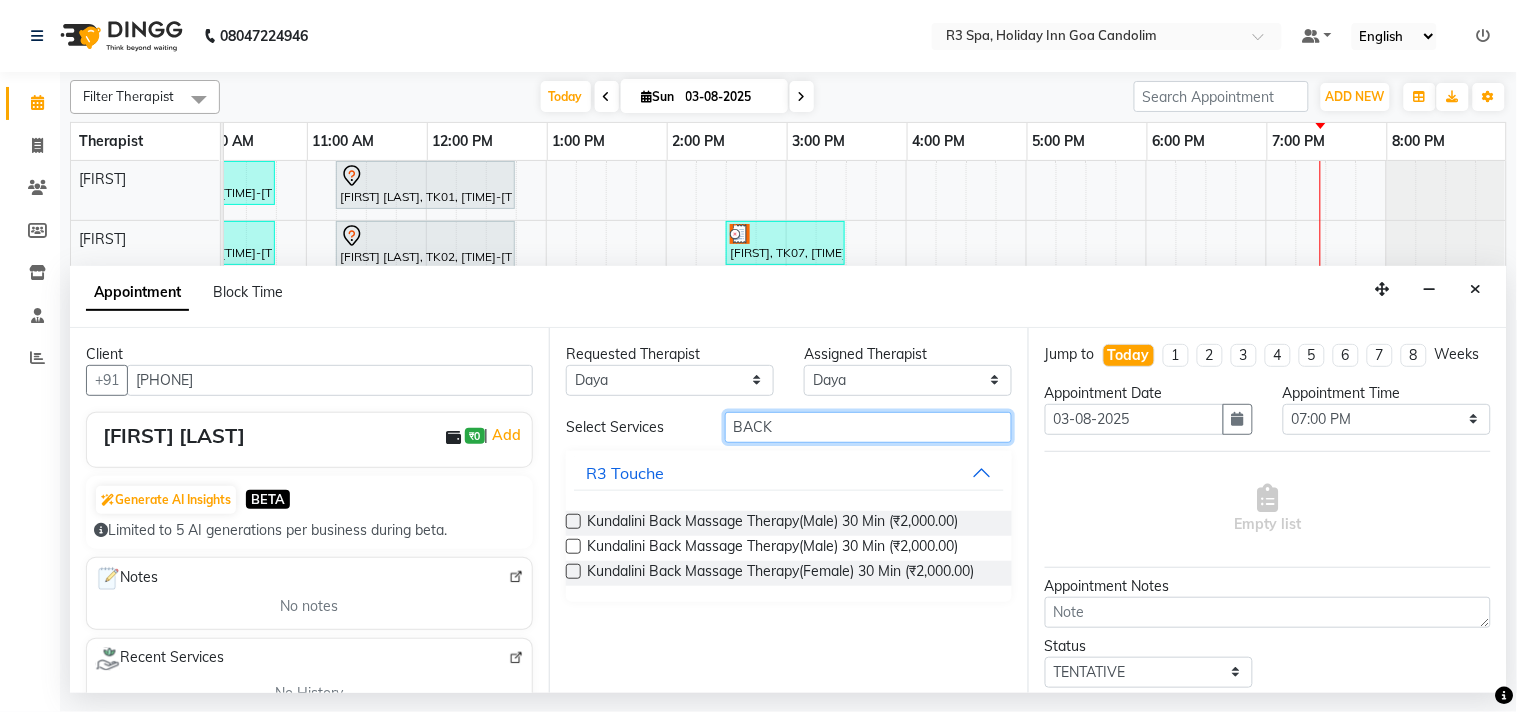 type on "BACK" 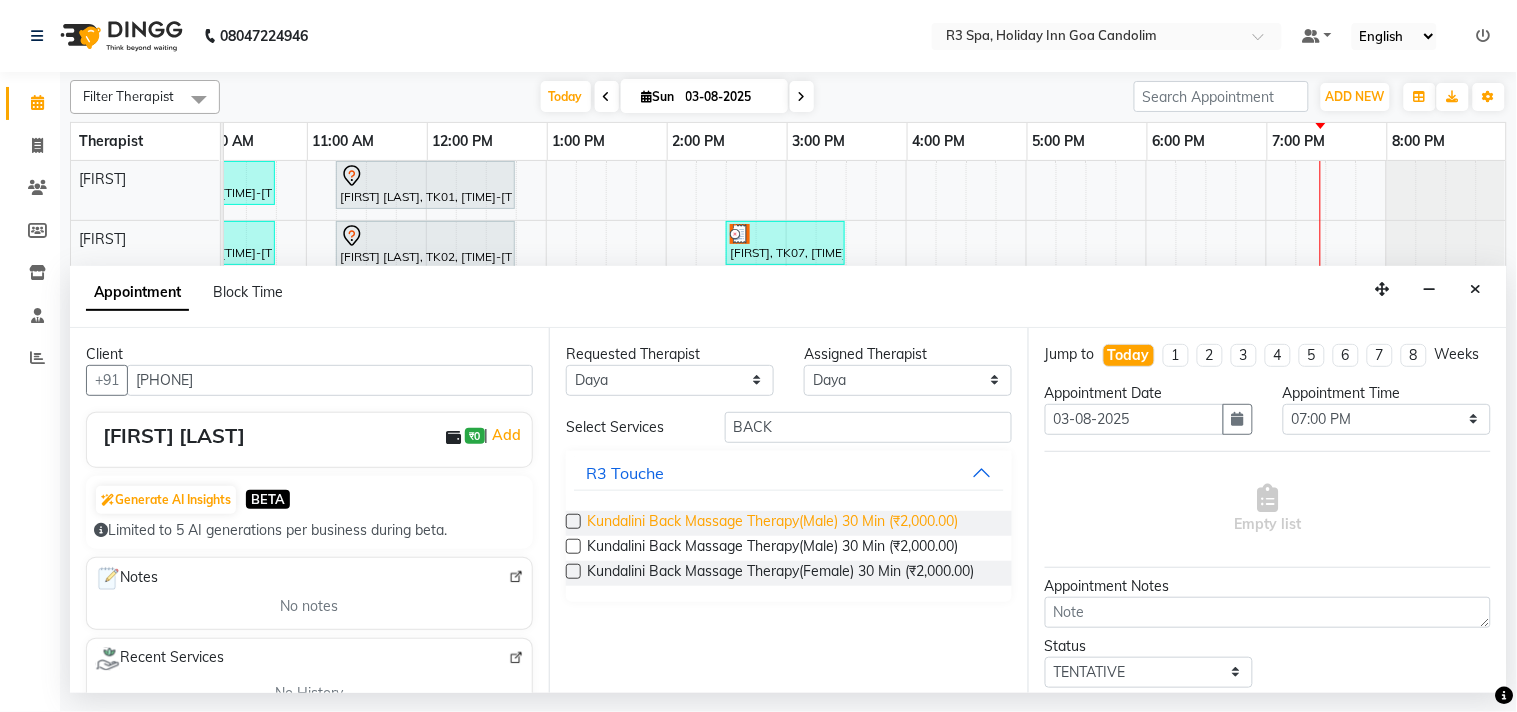 click on "[THERAPY](Male) 30 Min (₹2,000.00) [THERAPY](Male) 30 Min (₹2,000.00) [THERAPY](Female) 30 Min (₹2,000.00)" at bounding box center (789, 548) 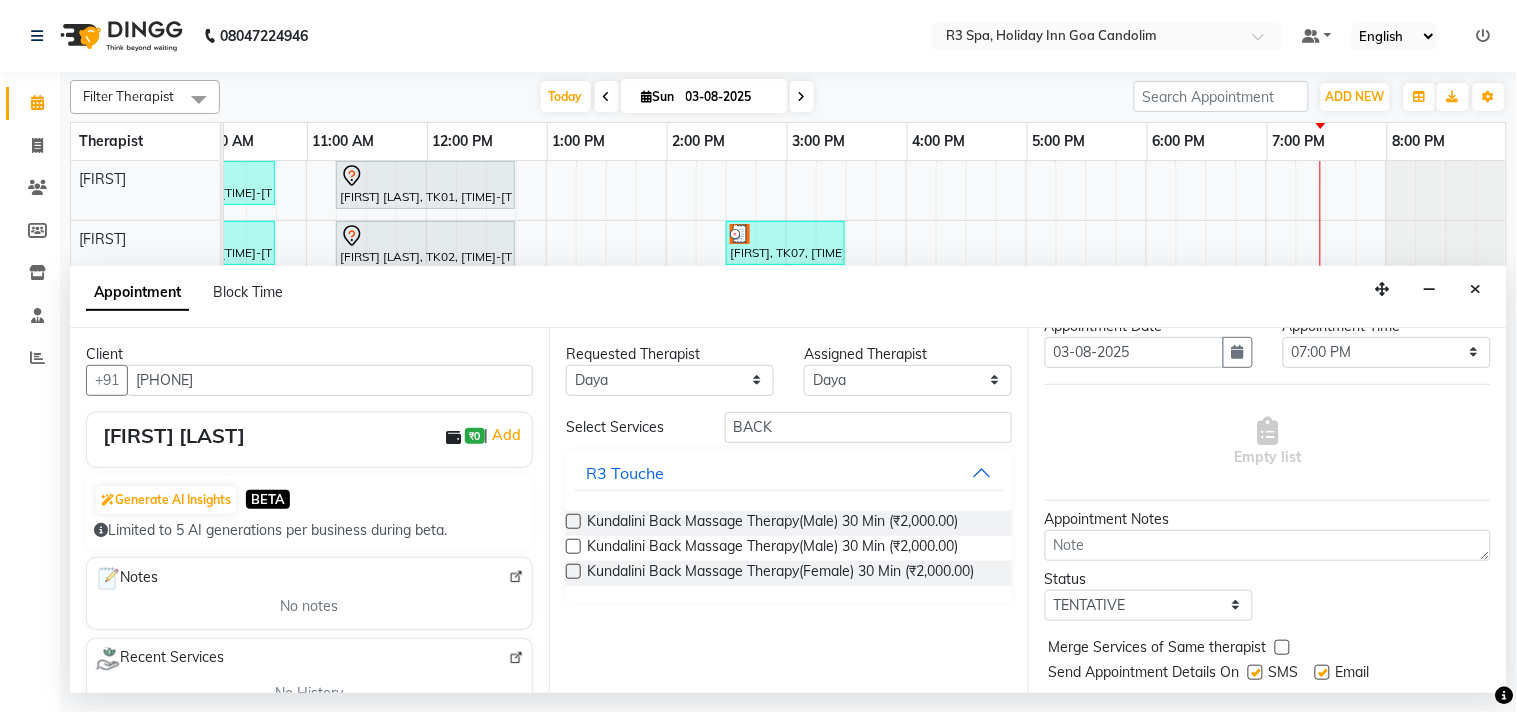 scroll, scrollTop: 0, scrollLeft: 0, axis: both 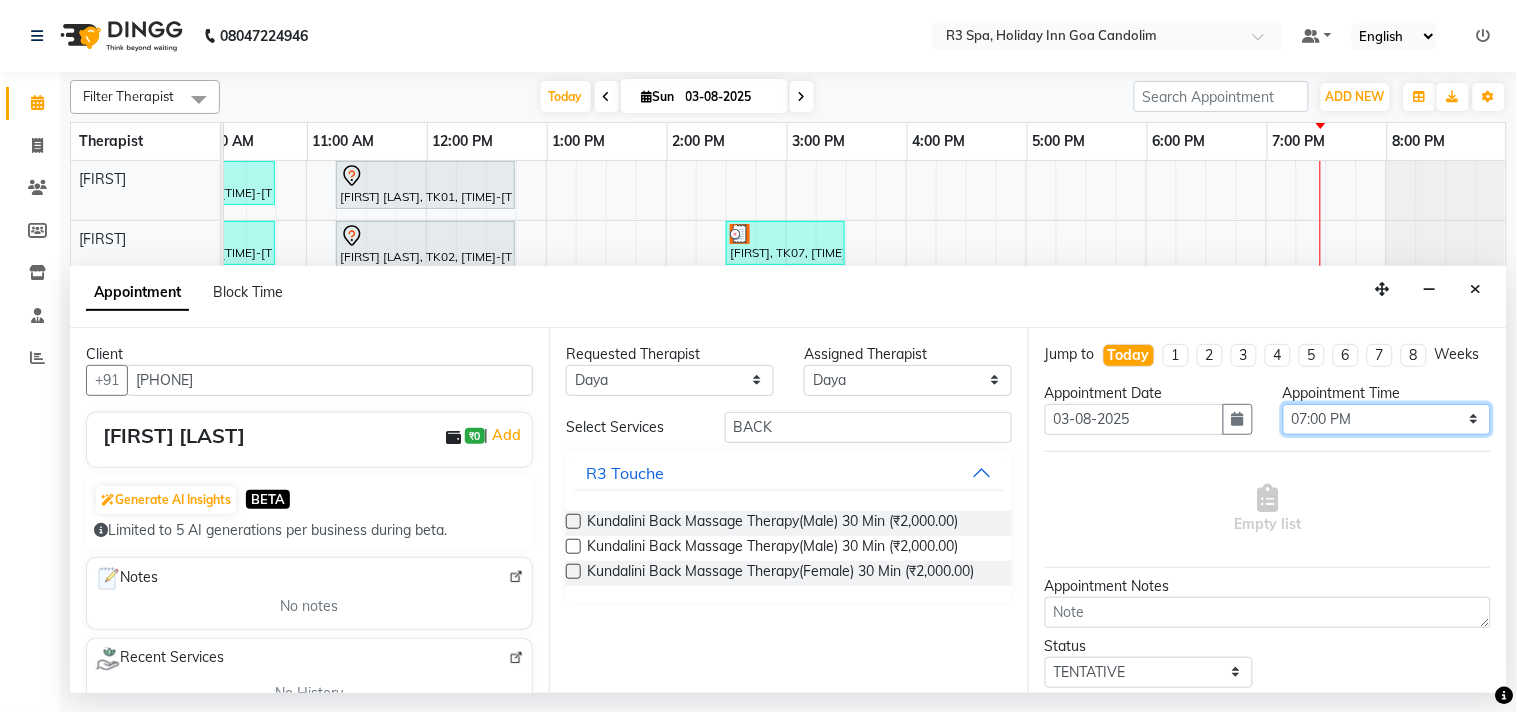 click on "Select 09:00 AM 09:15 AM 09:30 AM 09:45 AM 10:00 AM 10:15 AM 10:30 AM 10:45 AM 11:00 AM 11:15 AM 11:30 AM 11:45 AM 12:00 PM 12:15 PM 12:30 PM 12:45 PM 01:00 PM 01:15 PM 01:30 PM 01:45 PM 02:00 PM 02:15 PM 02:30 PM 02:45 PM 03:00 PM 03:15 PM 03:30 PM 03:45 PM 04:00 PM 04:15 PM 04:30 PM 04:45 PM 05:00 PM 05:15 PM 05:30 PM 05:45 PM 06:00 PM 06:15 PM 06:30 PM 06:45 PM 07:00 PM 07:15 PM 07:30 PM 07:45 PM 08:00 PM" at bounding box center (1387, 419) 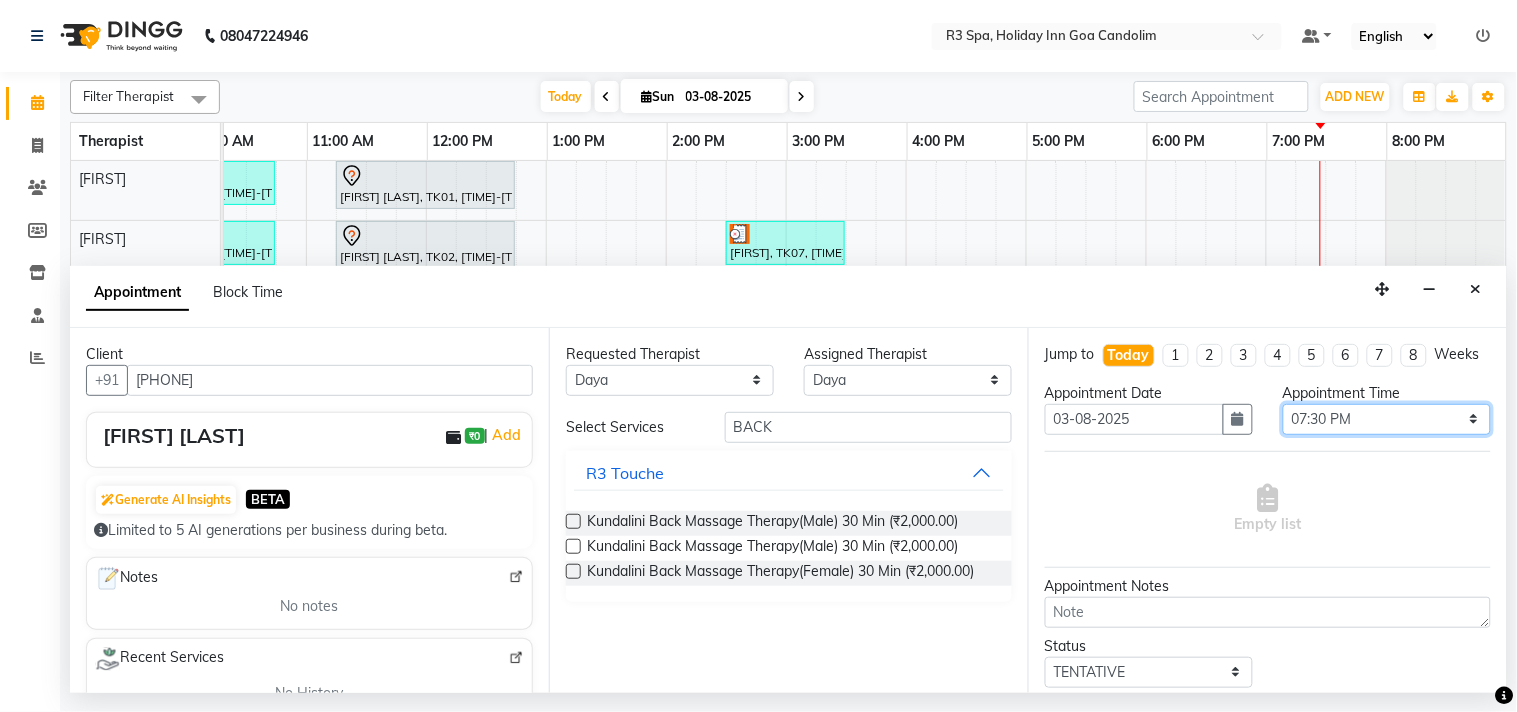 click on "Select 09:00 AM 09:15 AM 09:30 AM 09:45 AM 10:00 AM 10:15 AM 10:30 AM 10:45 AM 11:00 AM 11:15 AM 11:30 AM 11:45 AM 12:00 PM 12:15 PM 12:30 PM 12:45 PM 01:00 PM 01:15 PM 01:30 PM 01:45 PM 02:00 PM 02:15 PM 02:30 PM 02:45 PM 03:00 PM 03:15 PM 03:30 PM 03:45 PM 04:00 PM 04:15 PM 04:30 PM 04:45 PM 05:00 PM 05:15 PM 05:30 PM 05:45 PM 06:00 PM 06:15 PM 06:30 PM 06:45 PM 07:00 PM 07:15 PM 07:30 PM 07:45 PM 08:00 PM" at bounding box center (1387, 419) 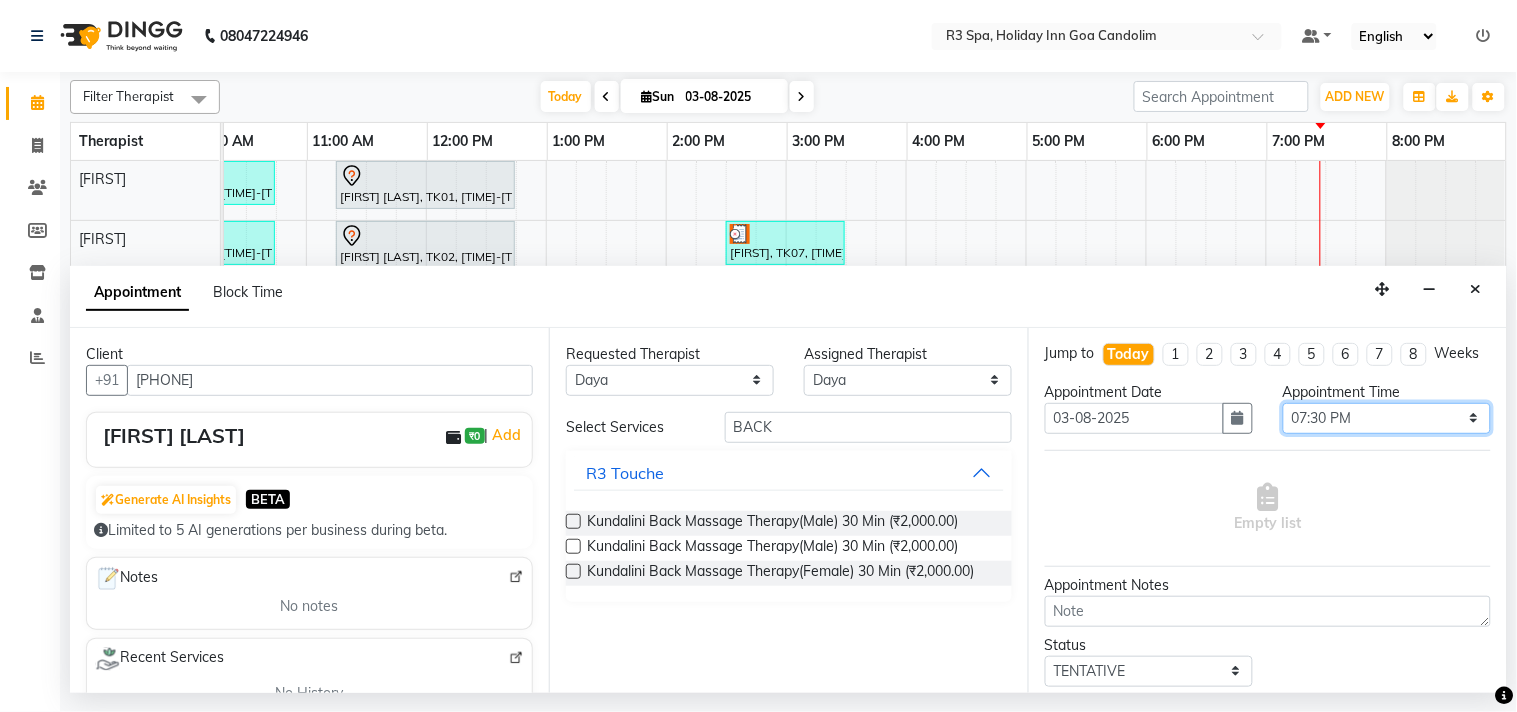 scroll, scrollTop: 0, scrollLeft: 0, axis: both 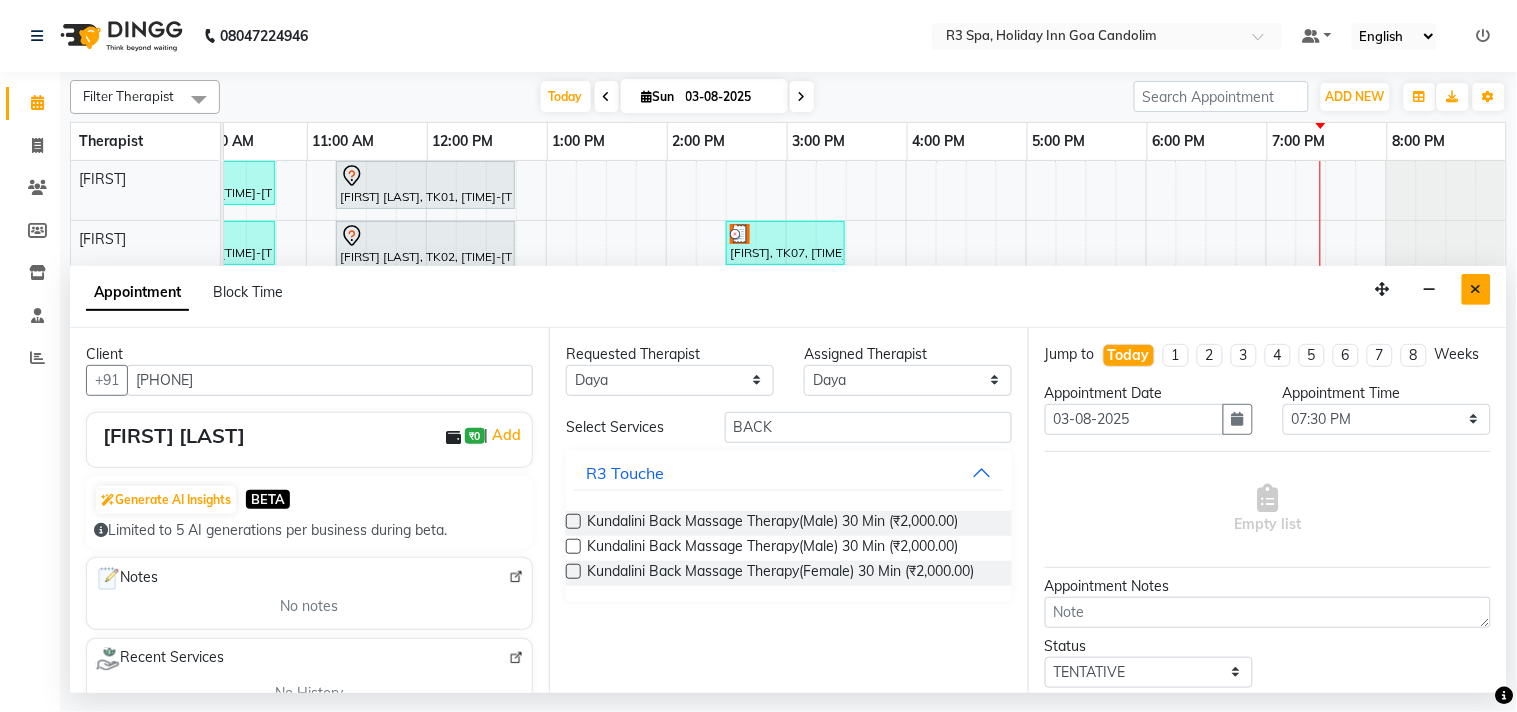 click at bounding box center [1476, 289] 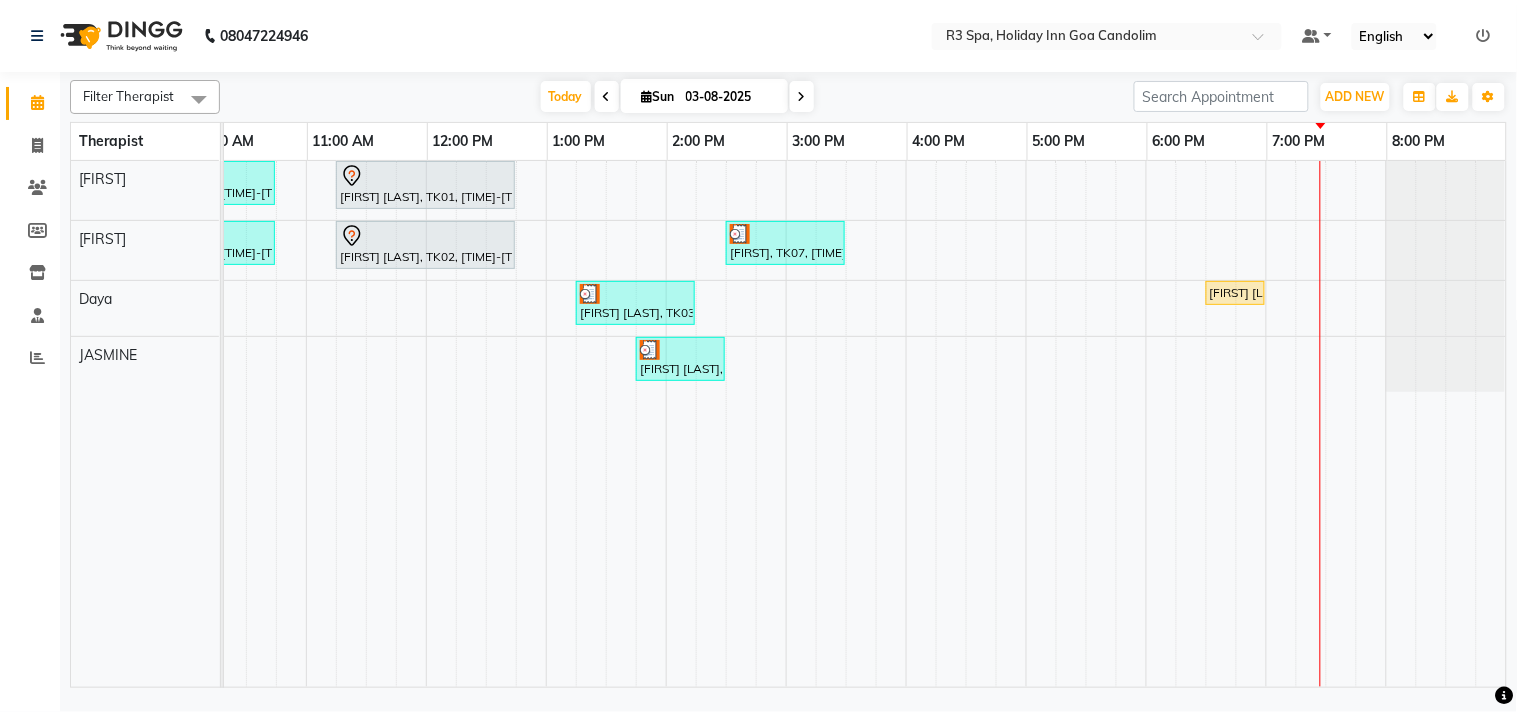 click on "[FIRST] [LAST], TK04, [TIME]-[TIME], [THERAPY] 90 Min(Female)             [FIRST] [LAST], TK01, [TIME]-[TIME], [THERAPY] 90 Min(Male)     [FIRST] [LAST], TK05, [TIME]-[TIME], [THERAPY] 90 Min(Female)             [FIRST] [LAST], TK02, [TIME]-[TIME], [THERAPY] 90 Min(Female)     [FIRST], TK07, [TIME]-[TIME], [THERAPY] 60 Min(Male)     [FIRST] [LAST], TK03, [TIME]-[TIME], [THERAPY] 60 Min(Male)    [FIRST] [LAST], TK08, [TIME]-[TIME], [THERAPY](Male) 30 Min     [FIRST] [LAST], TK06, [TIME]-[TIME], [THERAPY](Male) 45 Min" at bounding box center [726, 424] 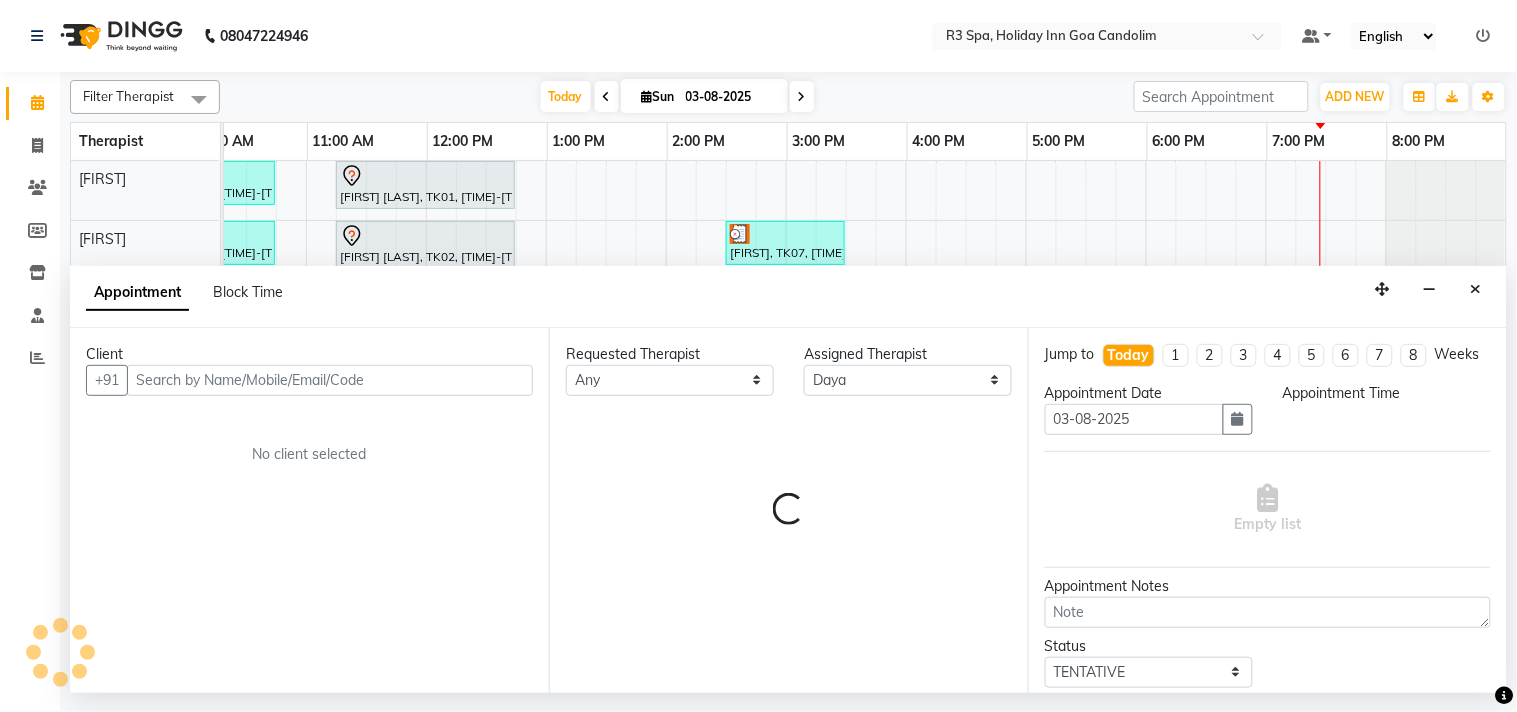 select on "1155" 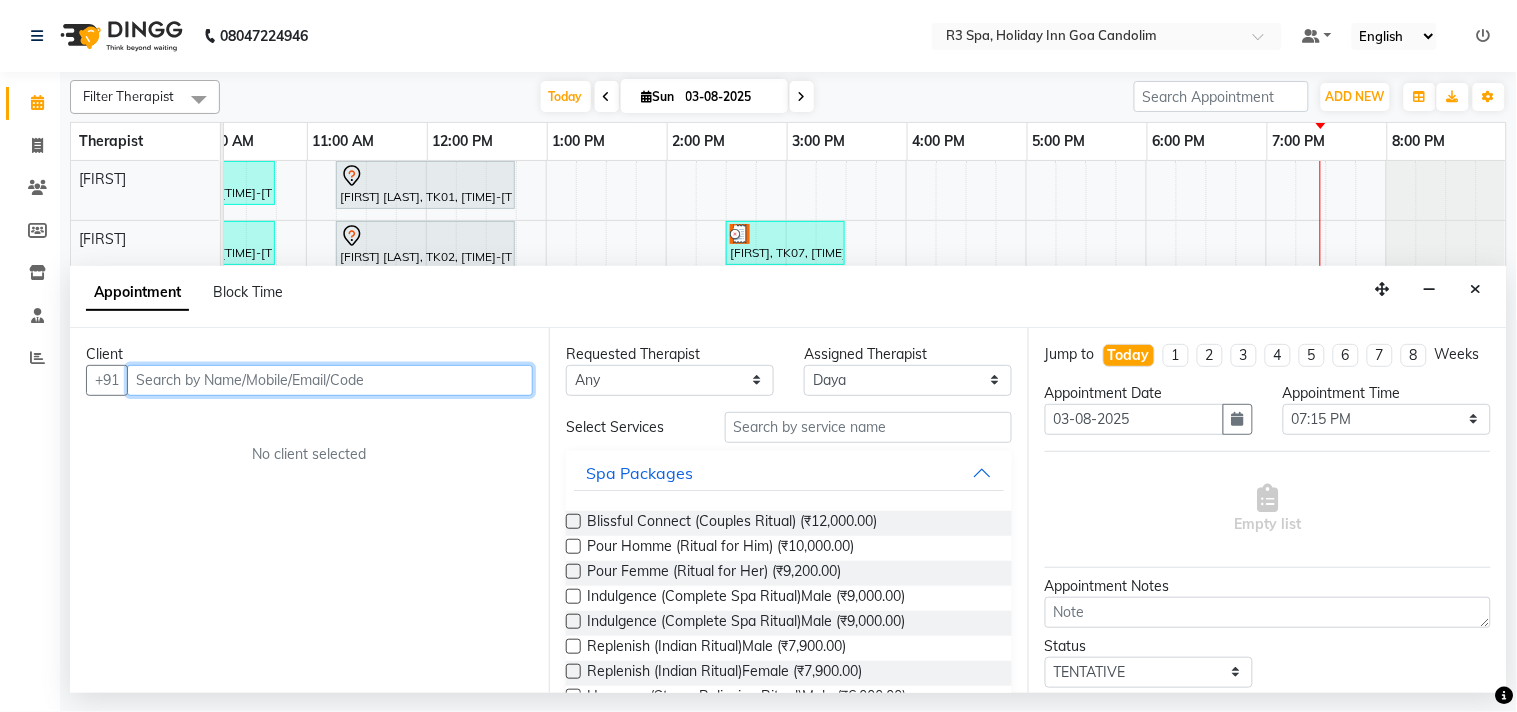 click at bounding box center [330, 380] 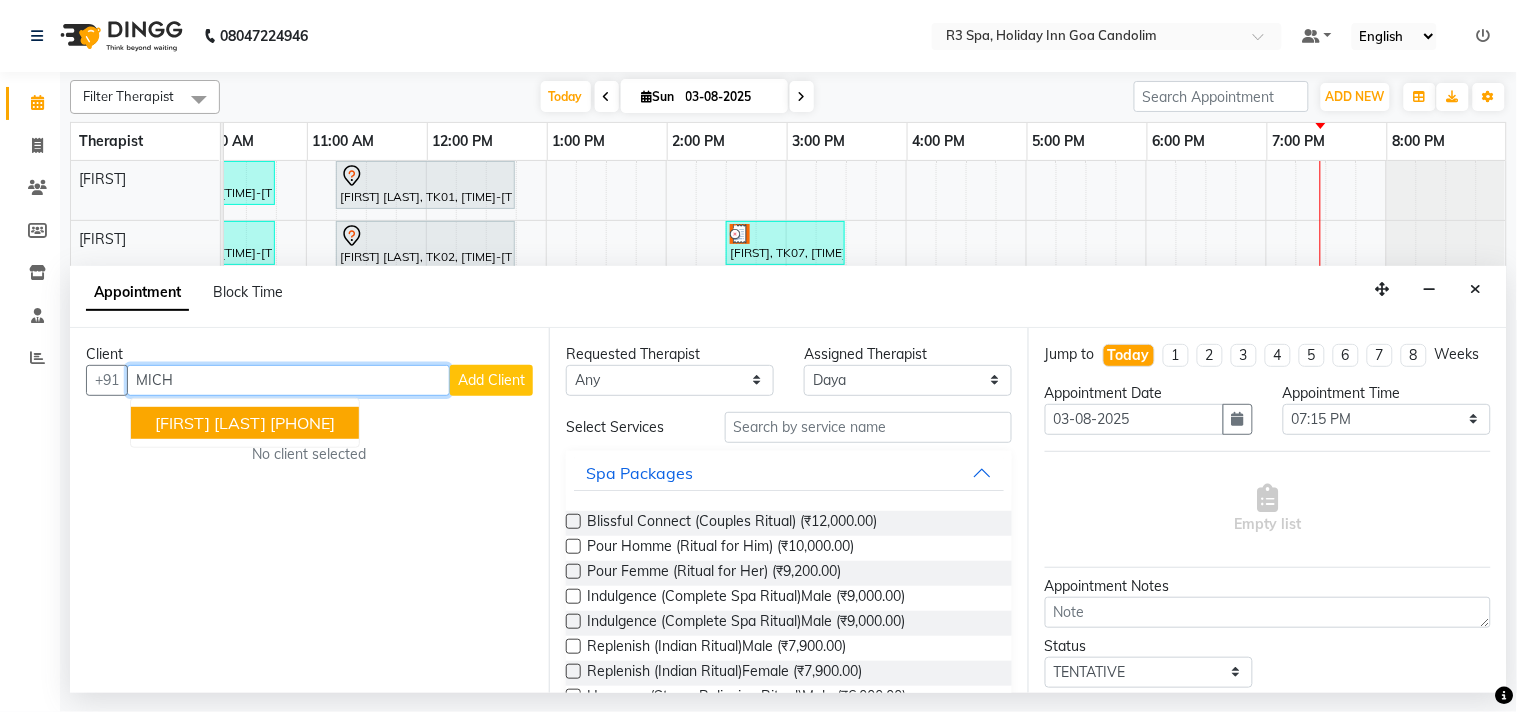 click on "[PHONE]" at bounding box center [302, 423] 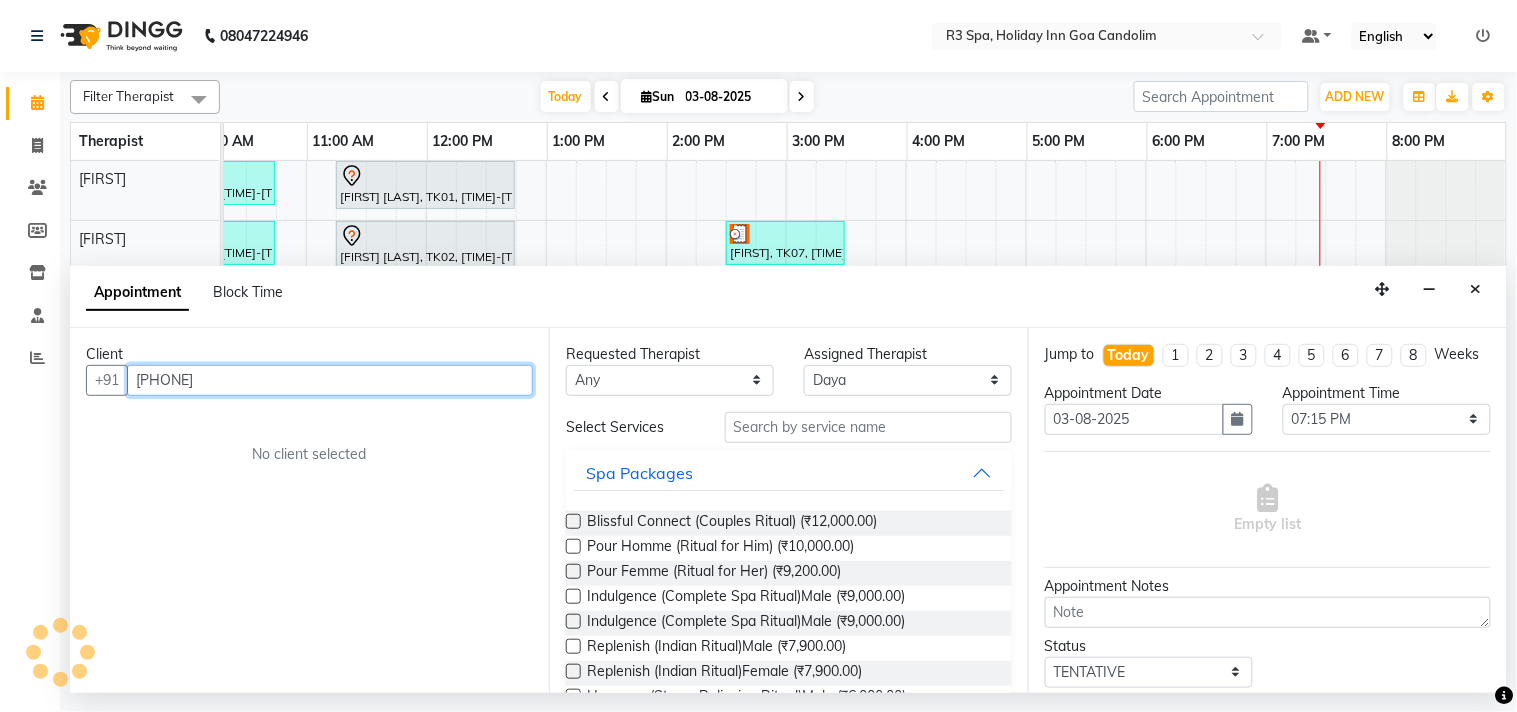 type on "[PHONE]" 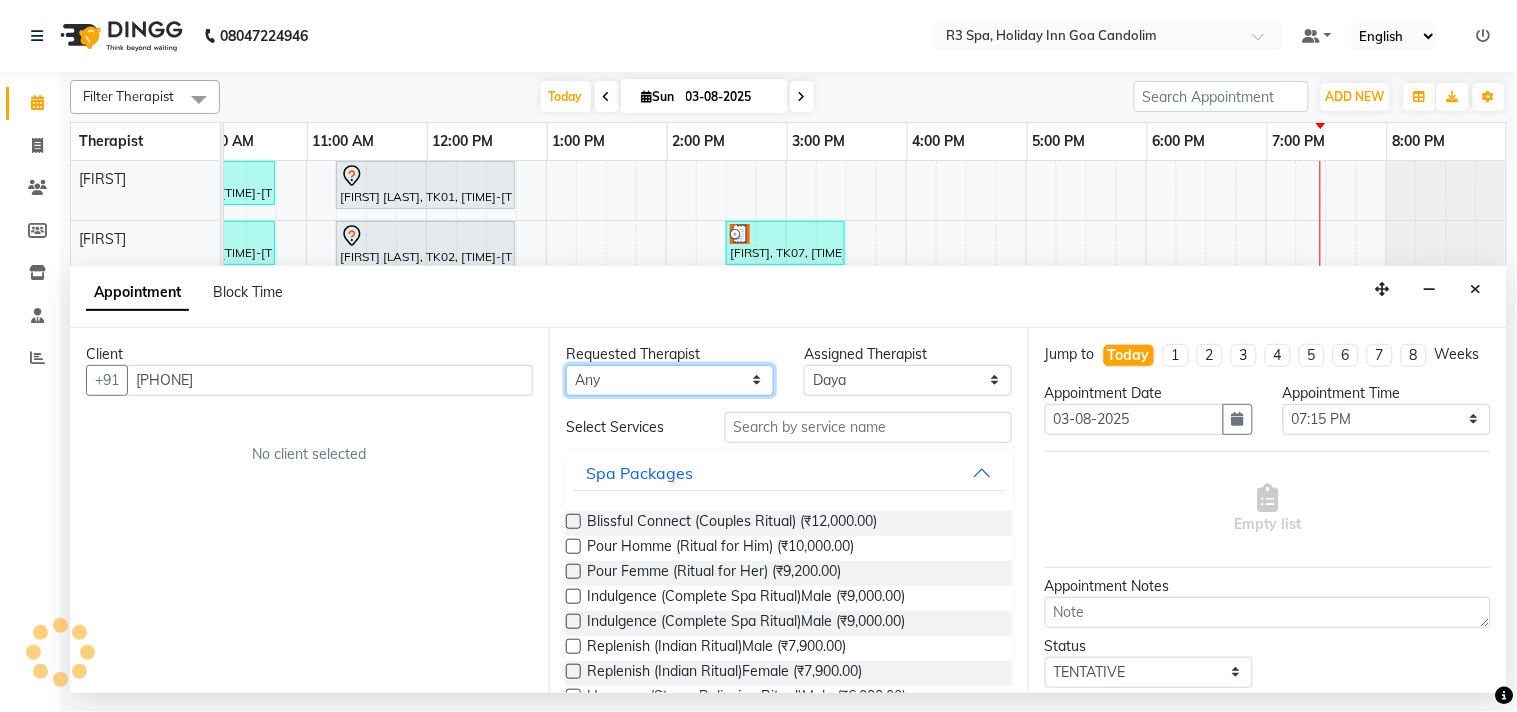 click on "Any Daya [FIRST] [FIRST] [FIRST]" at bounding box center (670, 380) 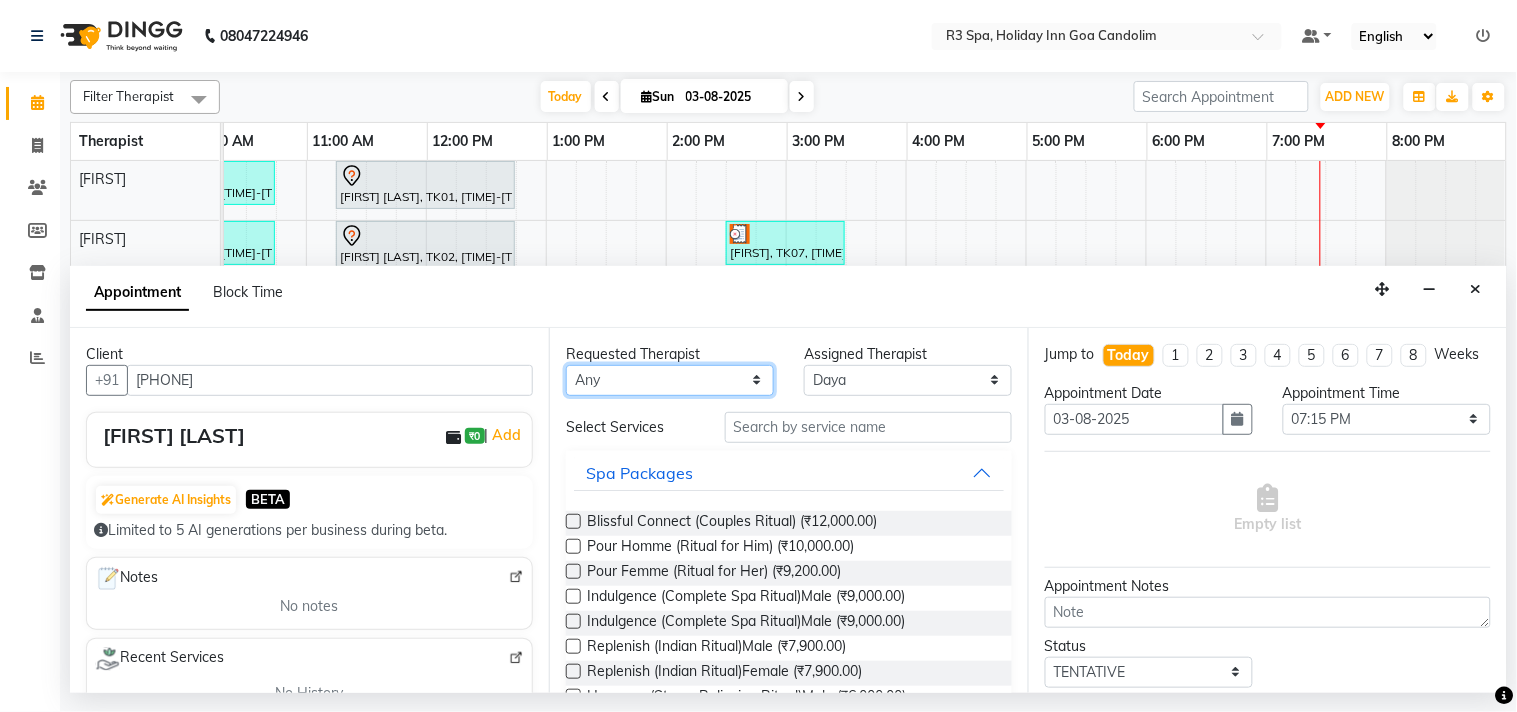 select on "71368" 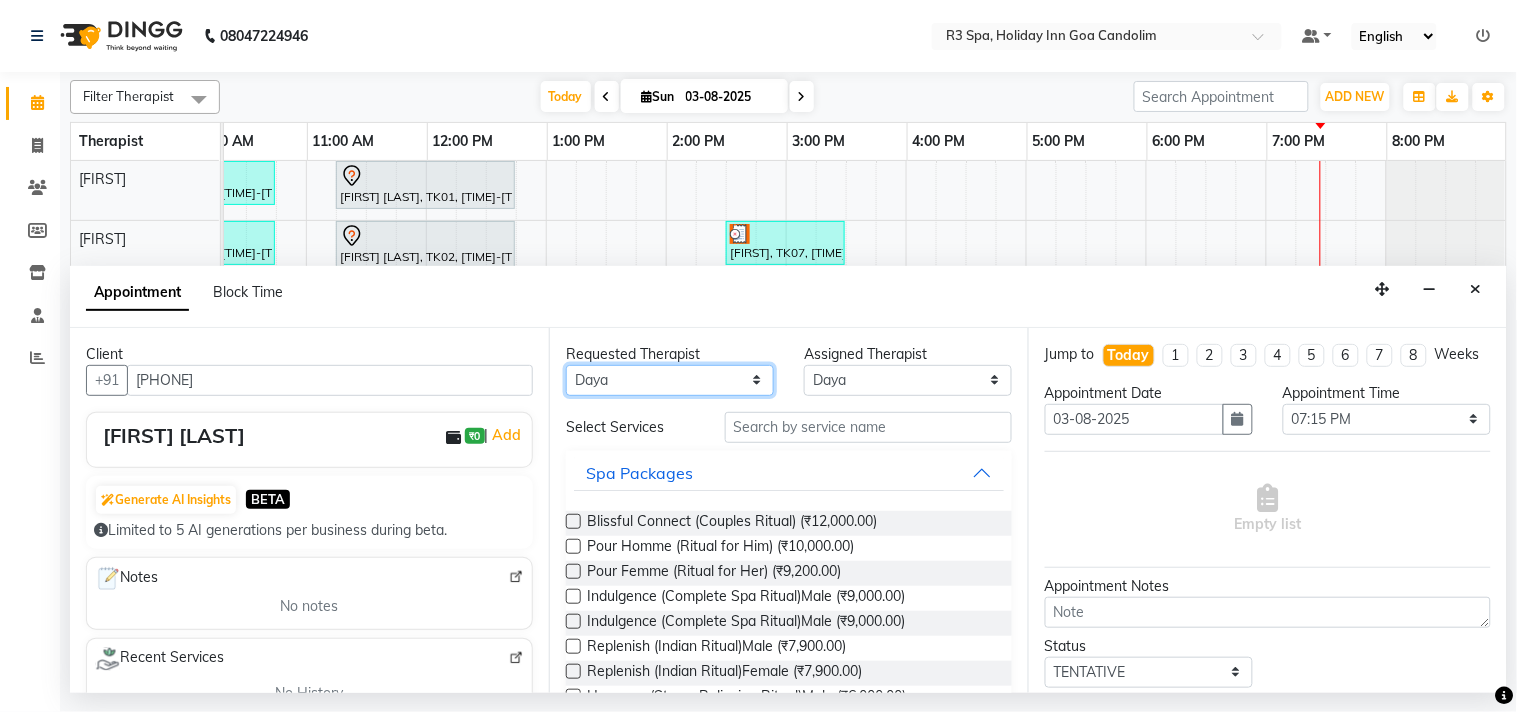 click on "Any Daya [FIRST] [FIRST] [FIRST]" at bounding box center [670, 380] 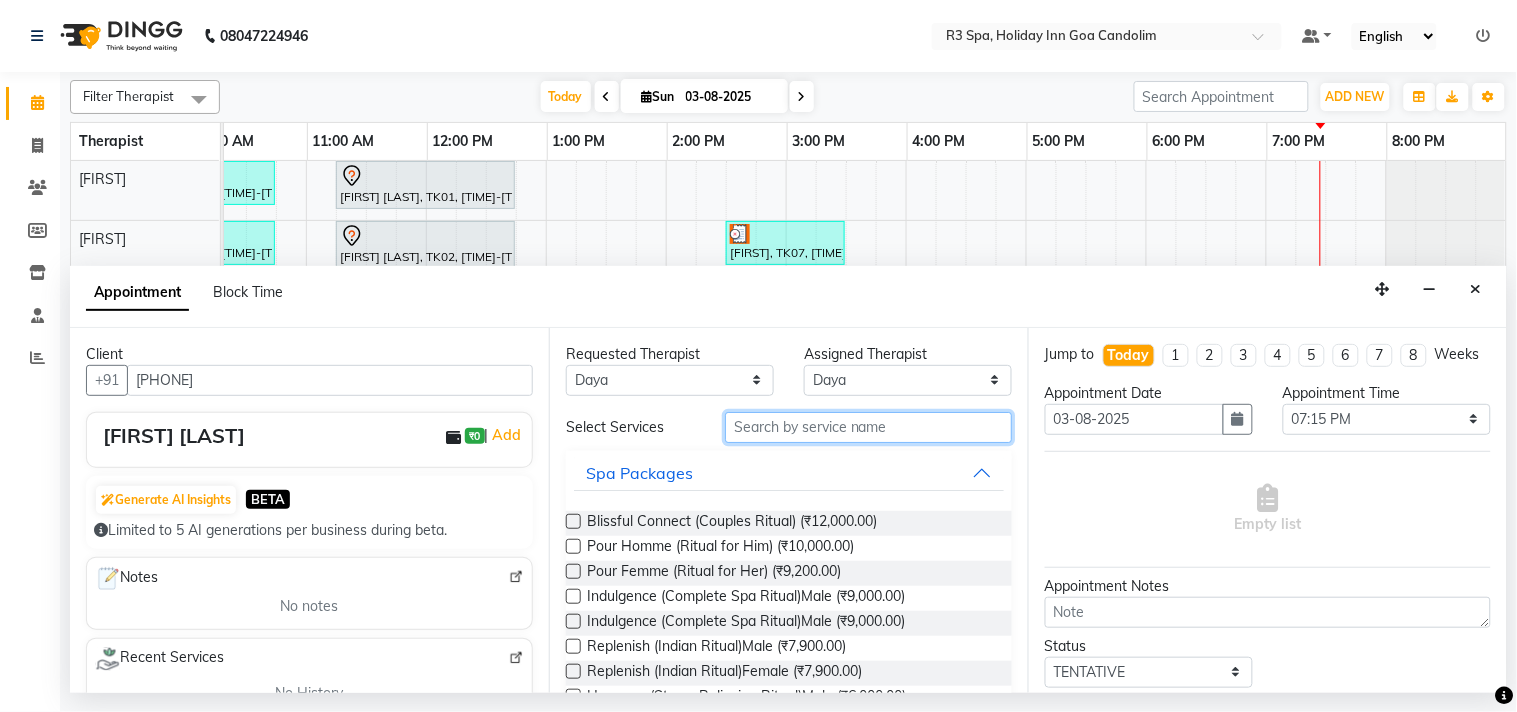 click at bounding box center [868, 427] 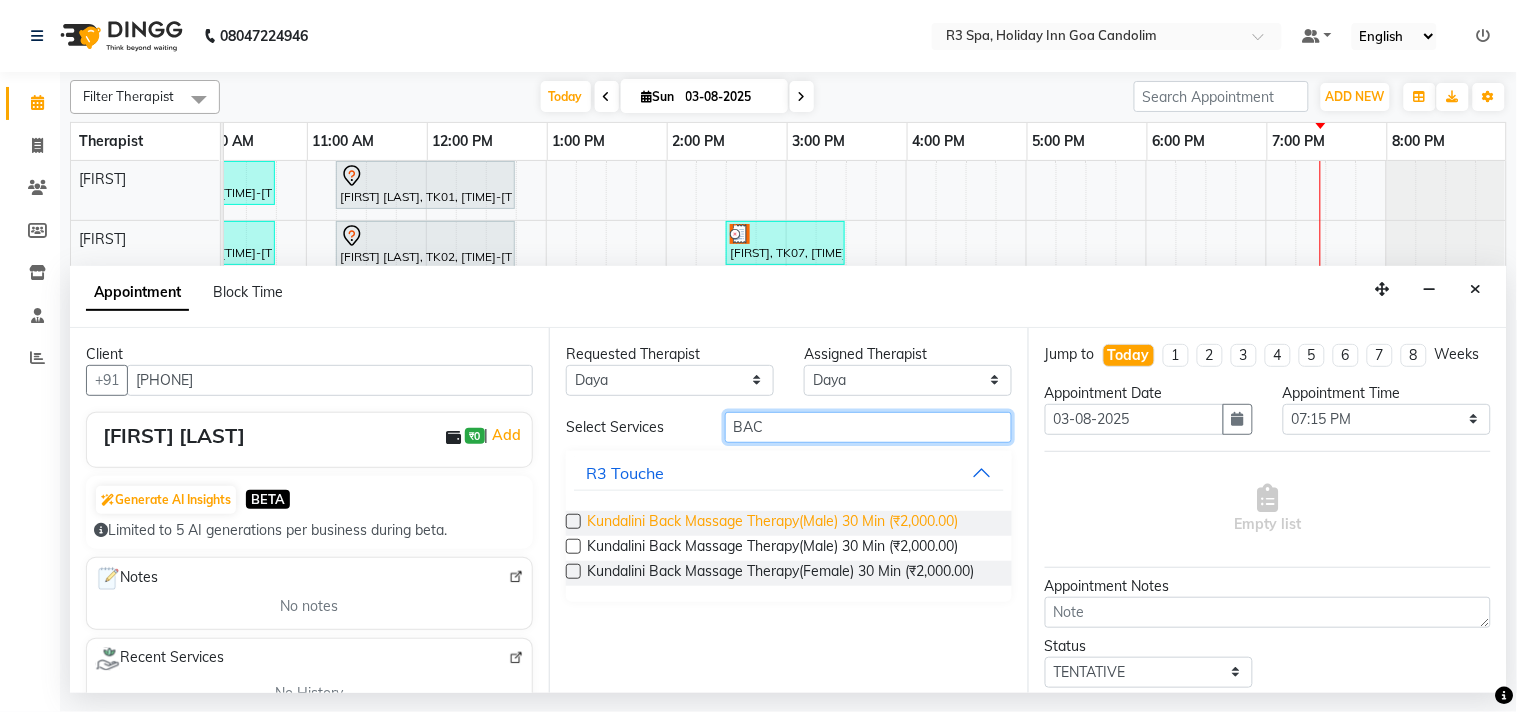 type on "BAC" 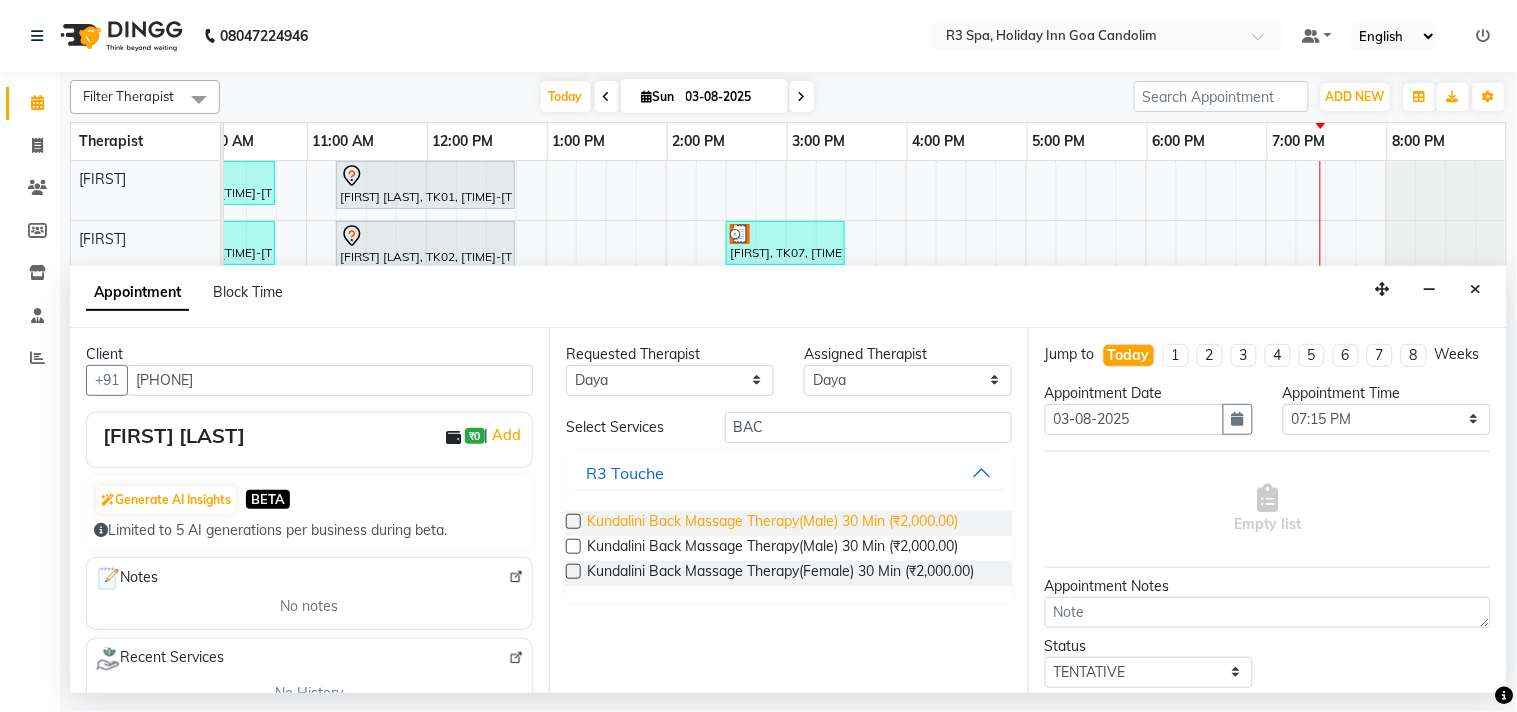click on "Kundalini Back Massage Therapy(Male) 30 Min (₹2,000.00)" at bounding box center (772, 523) 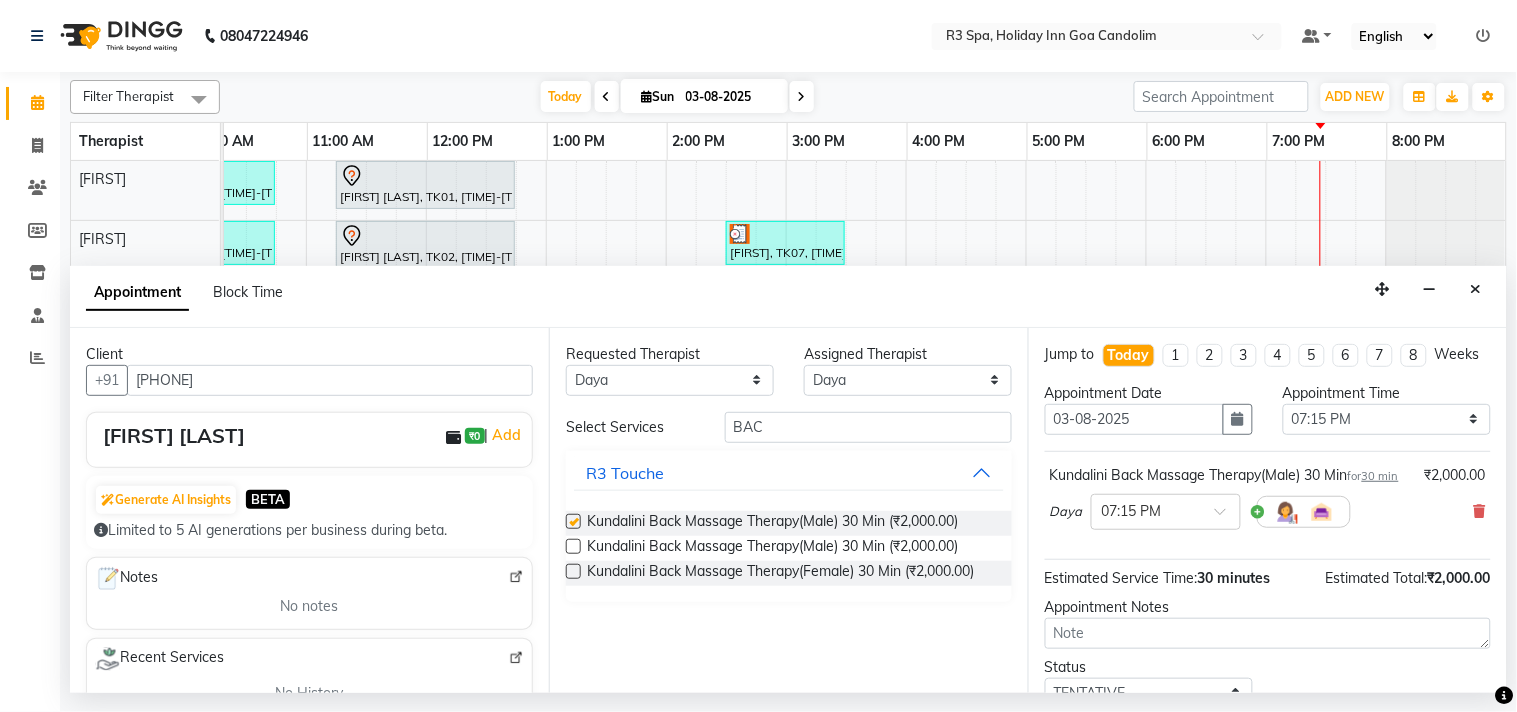checkbox on "false" 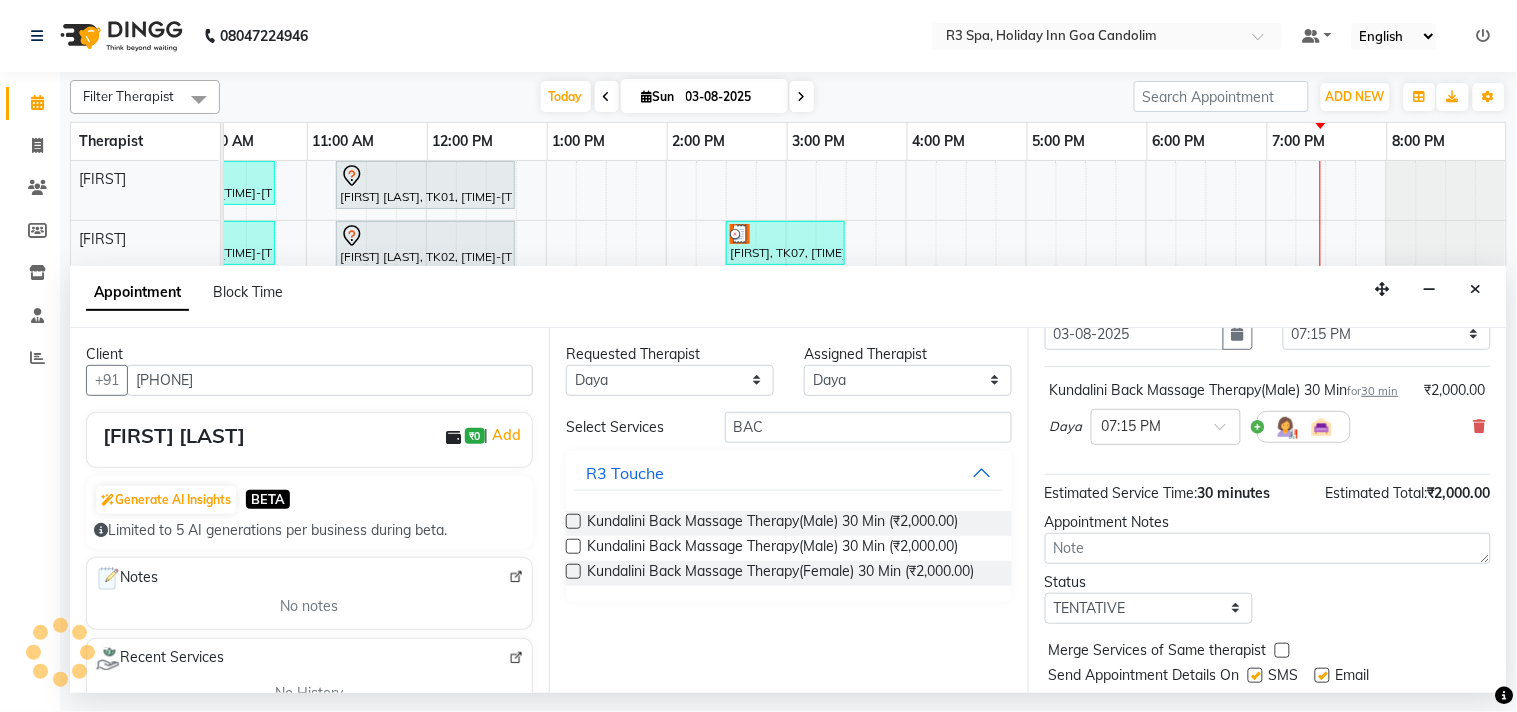 scroll, scrollTop: 181, scrollLeft: 0, axis: vertical 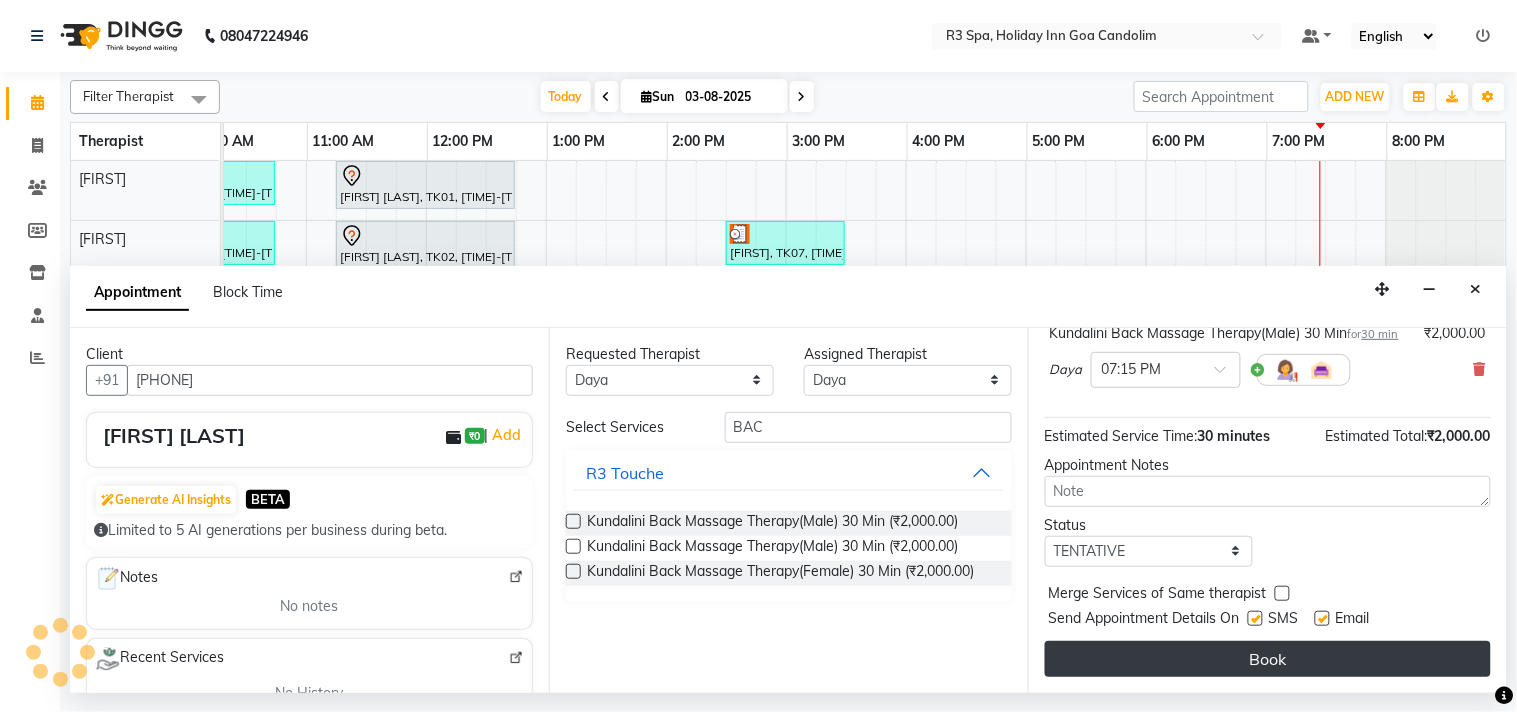click on "Book" at bounding box center [1268, 659] 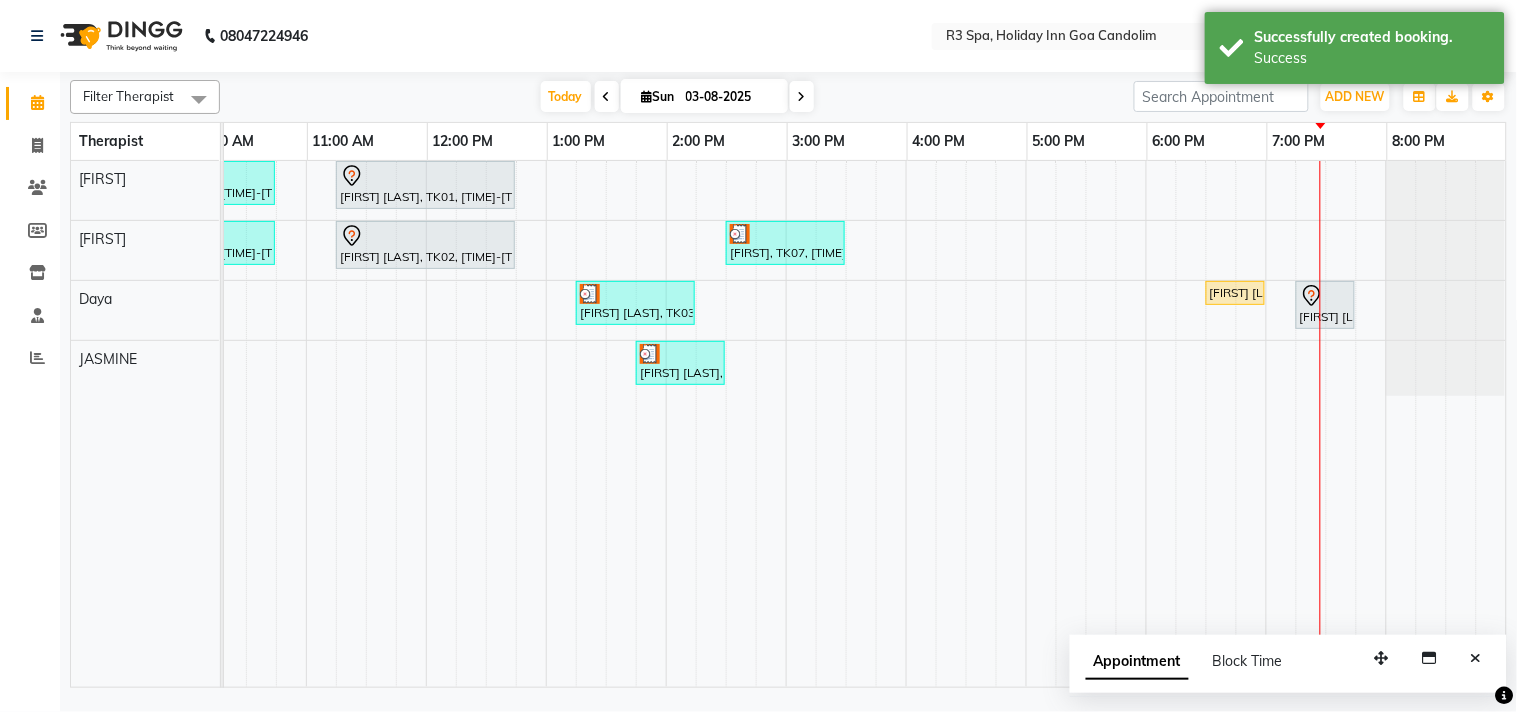 click at bounding box center (1325, 296) 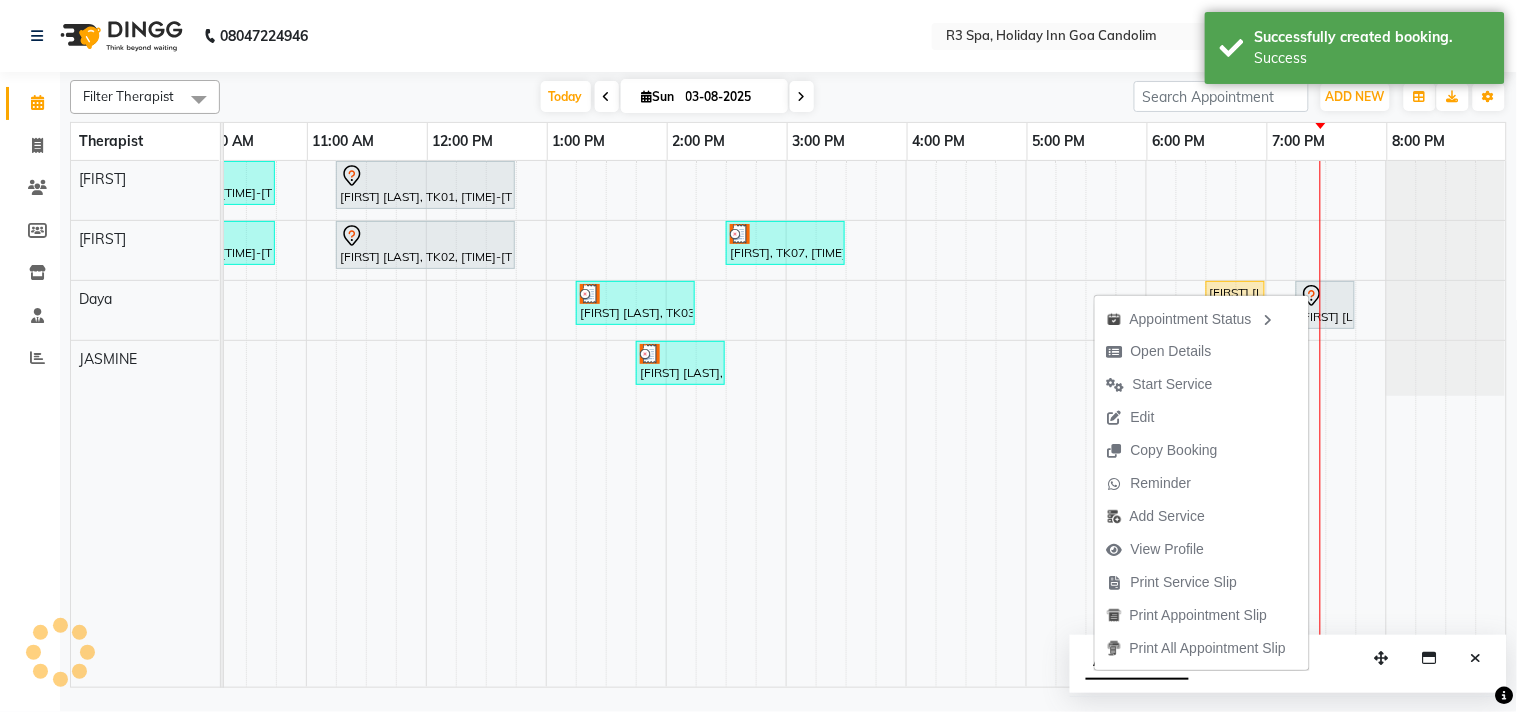 click on "Start Service" at bounding box center (1173, 384) 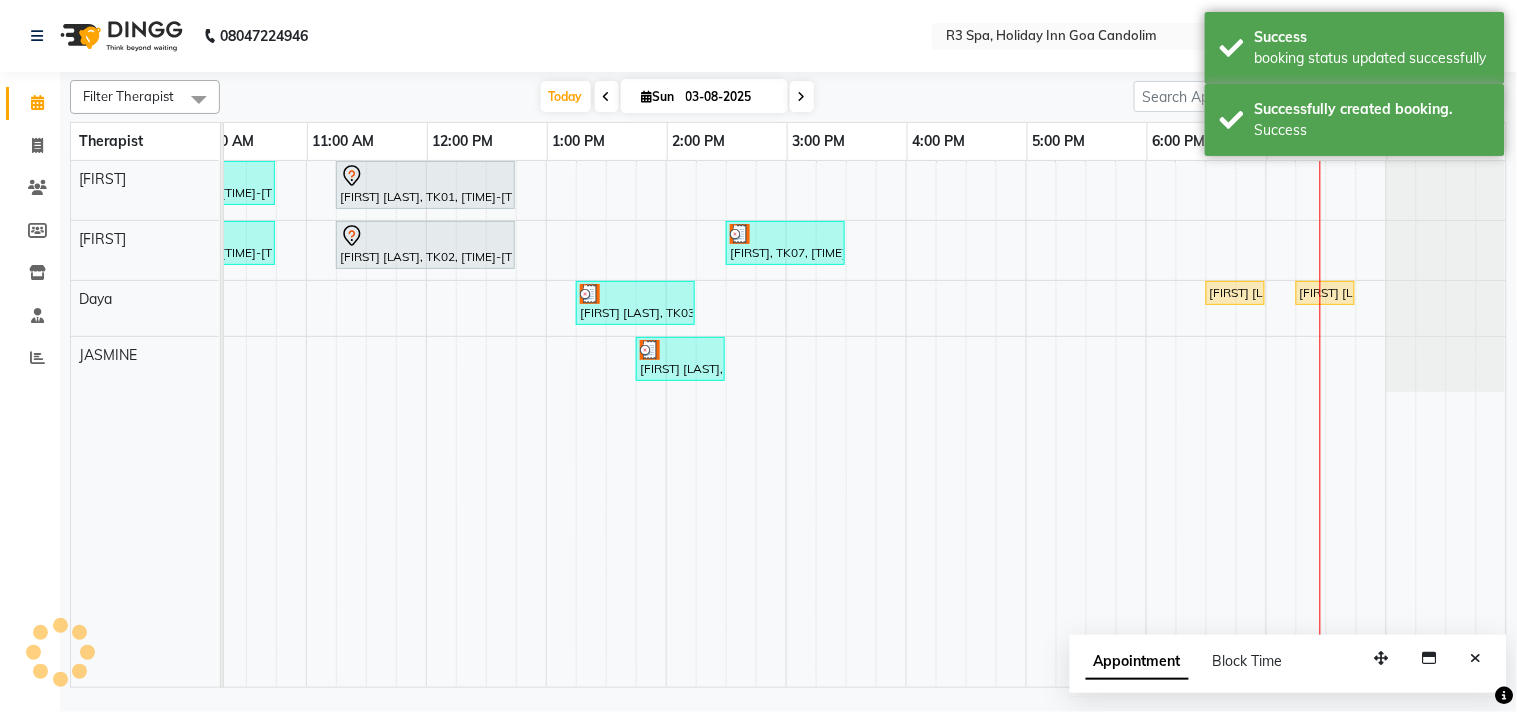 click on "[FIRST] [LAST], TK09, [TIME]-[TIME], [THERAPY](Male) 30 Min" at bounding box center (1325, 293) 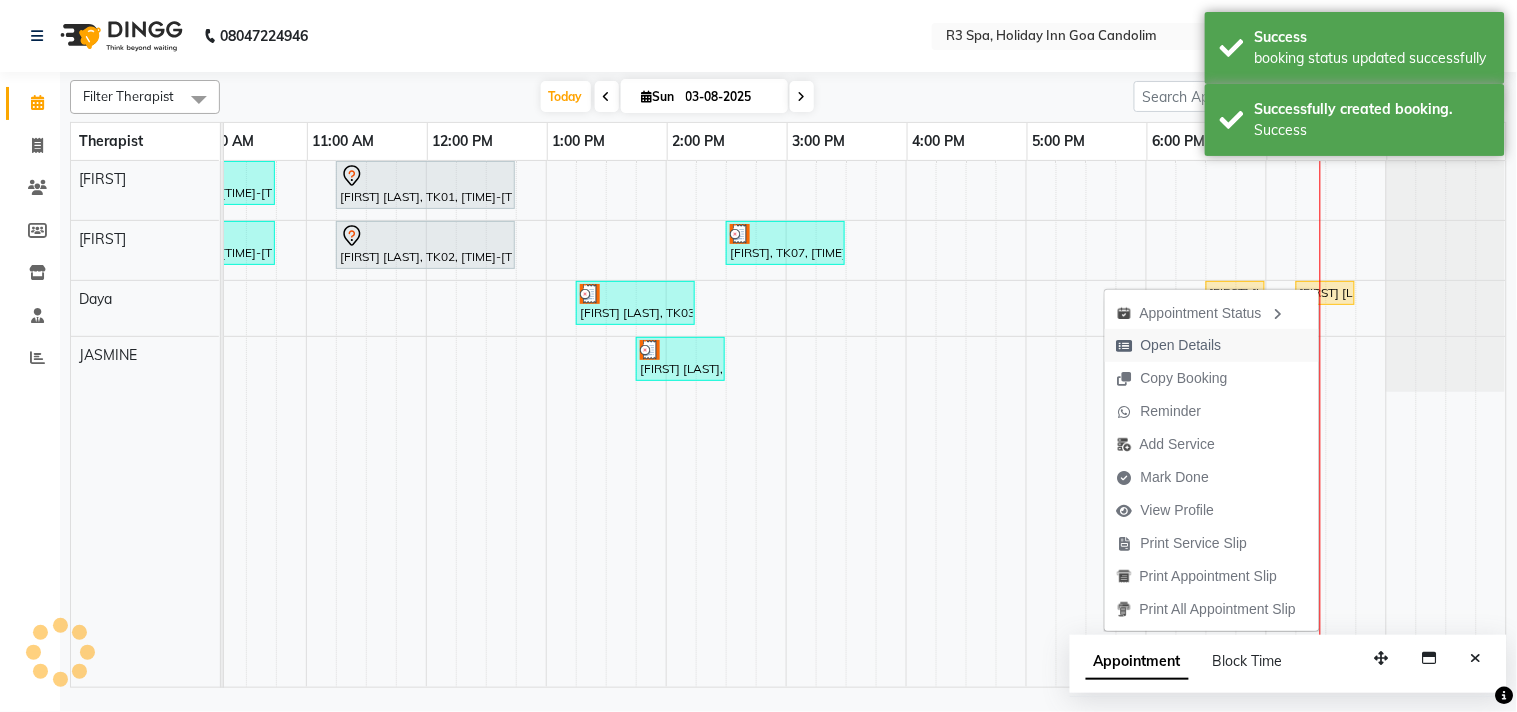 click on "Open Details" at bounding box center (1181, 345) 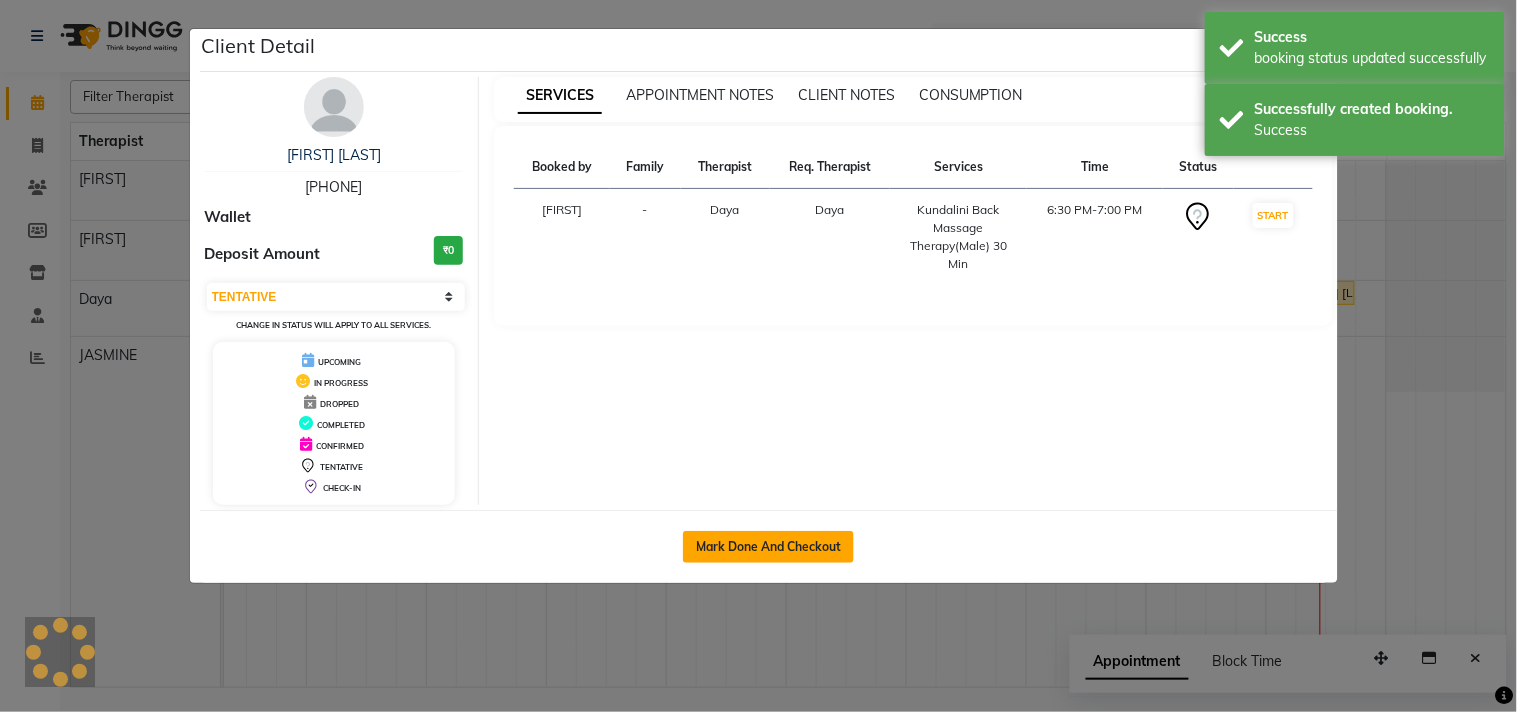 click on "Mark Done And Checkout" 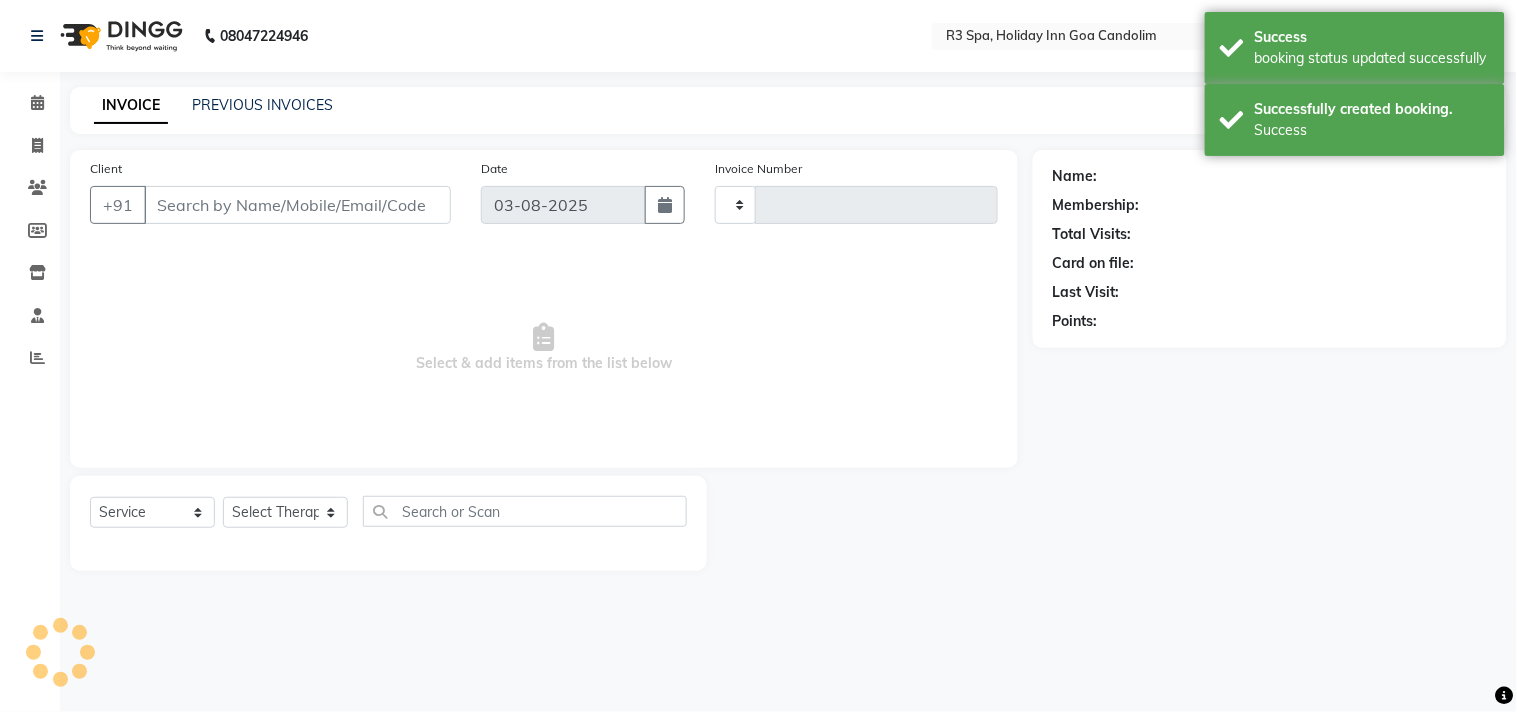 type on "0385" 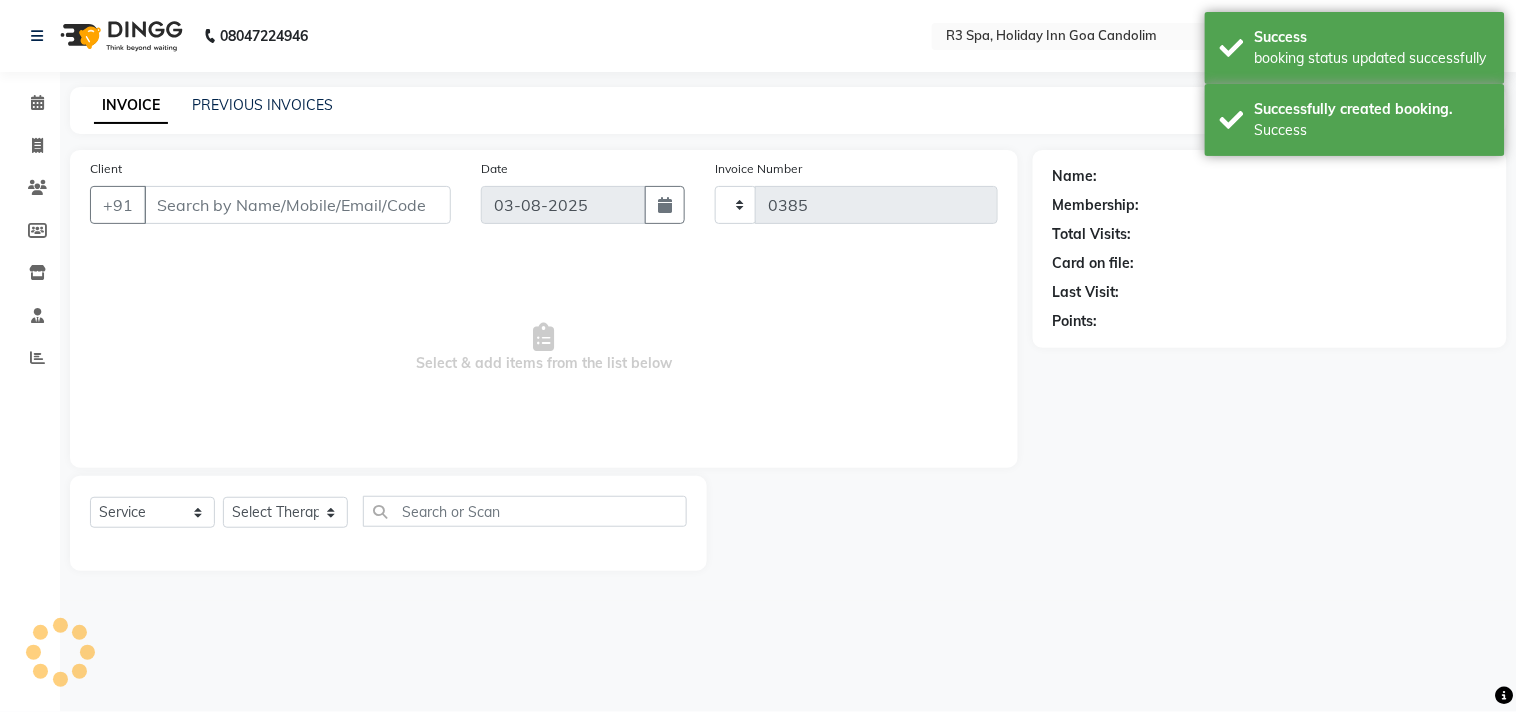 select on "7921" 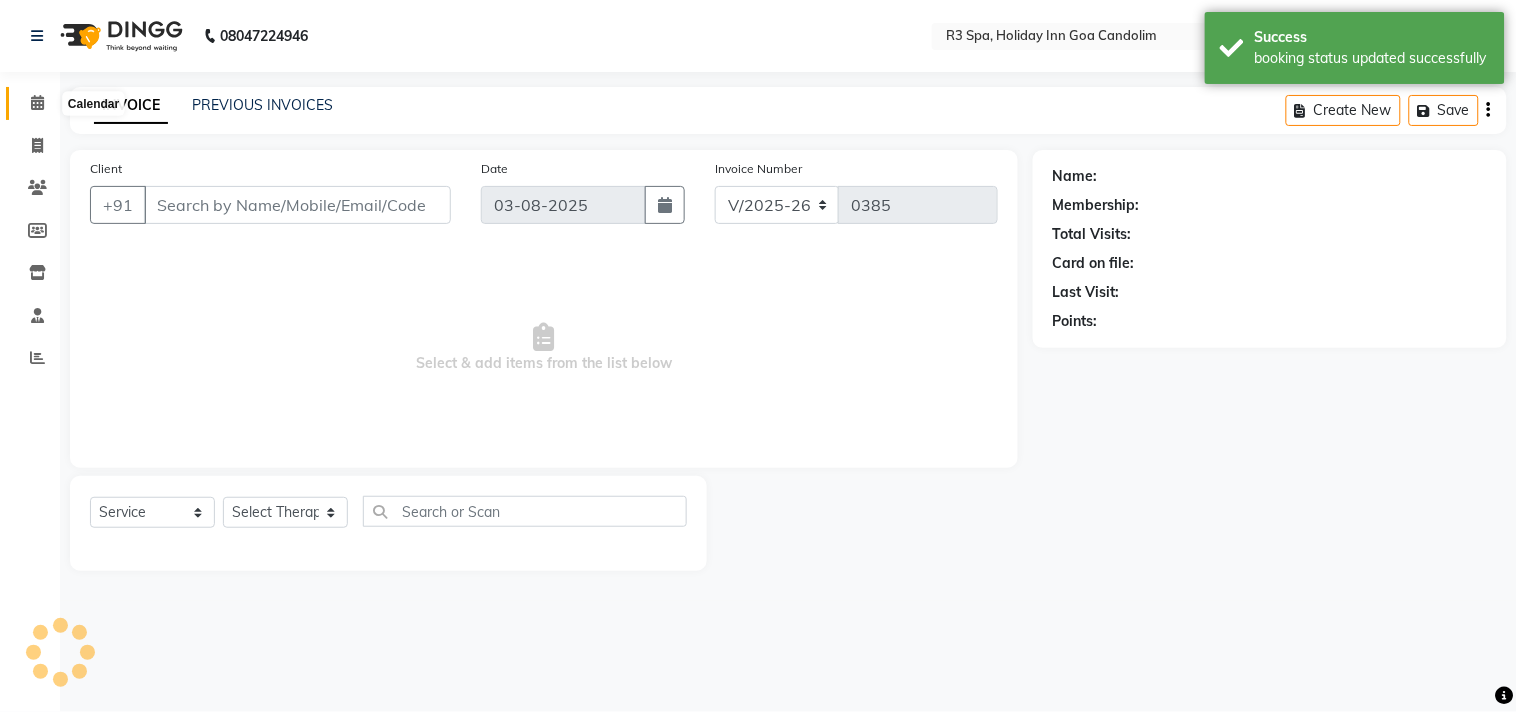 click 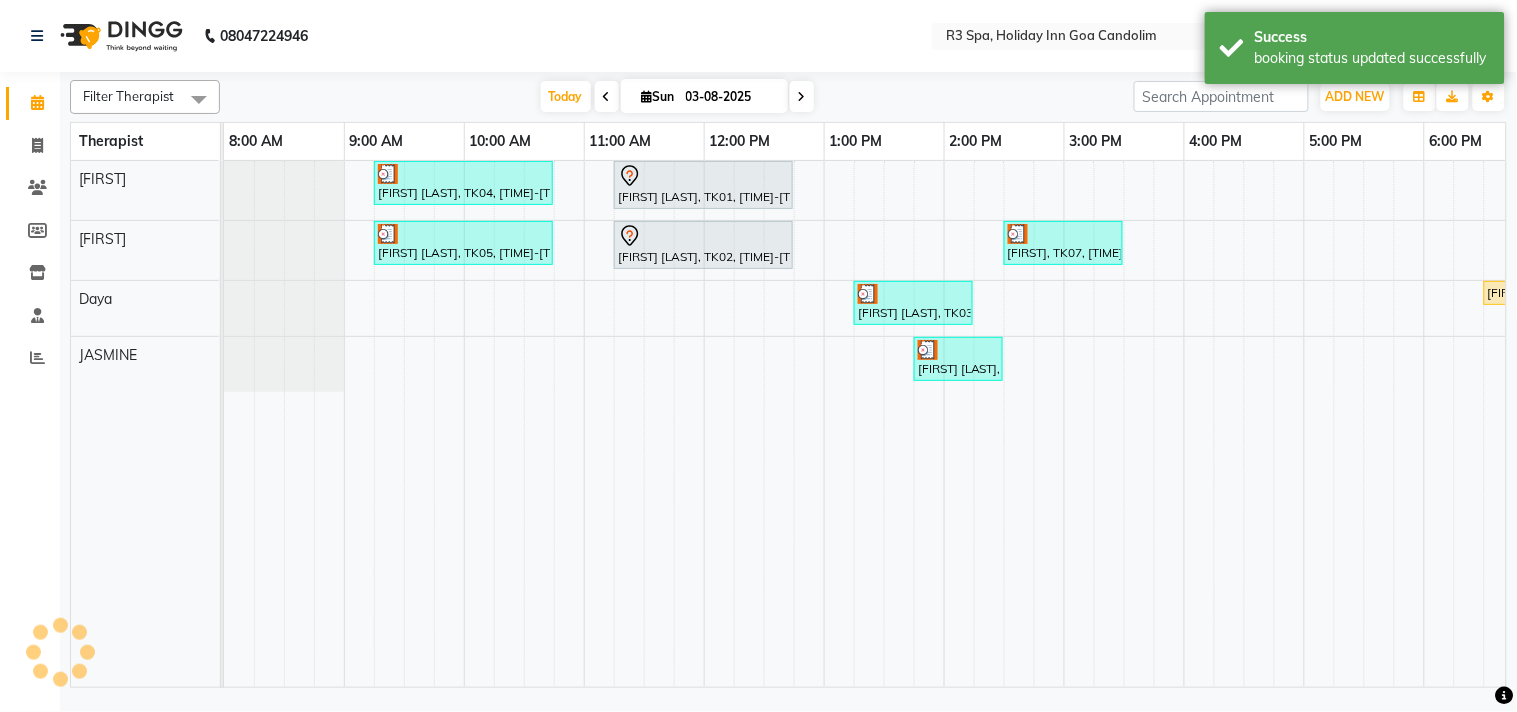 scroll, scrollTop: 0, scrollLeft: 0, axis: both 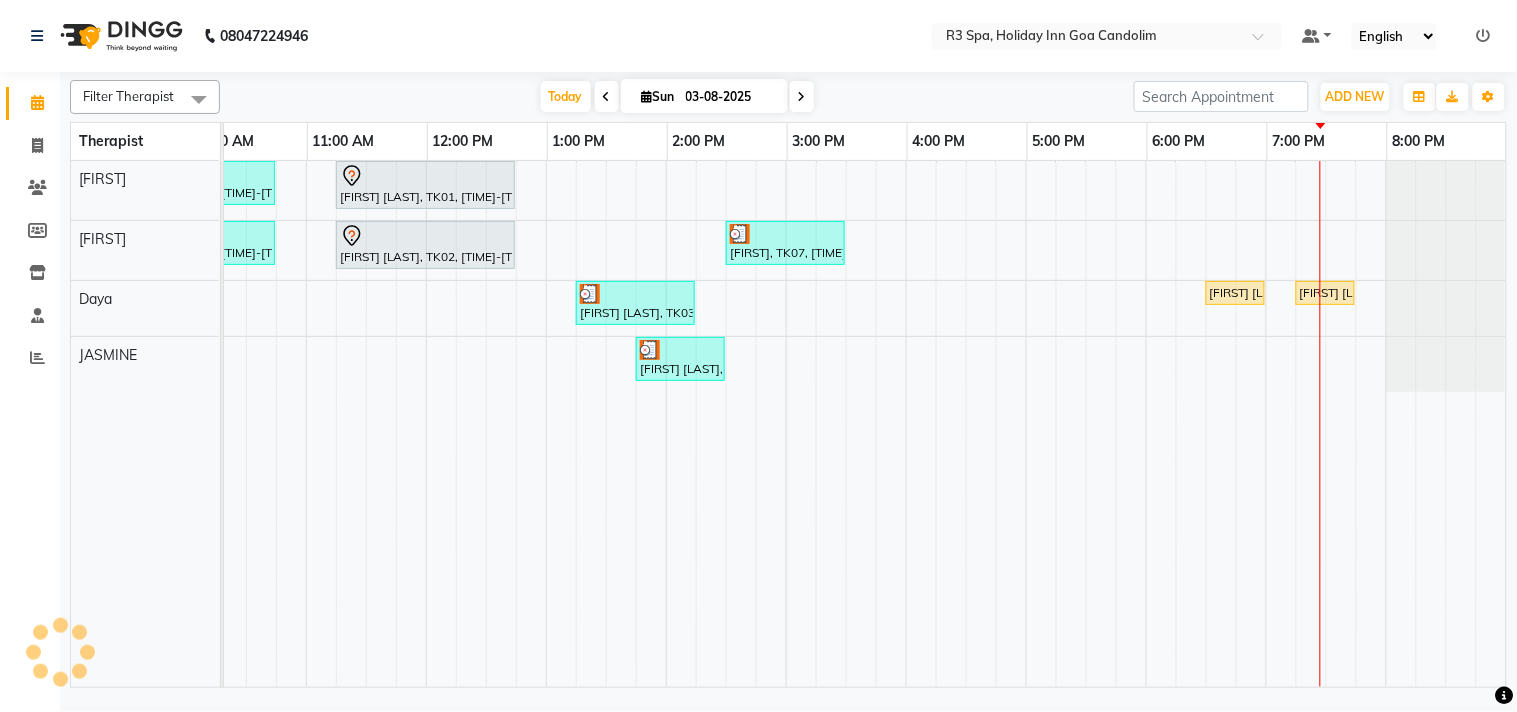 click on "[FIRST] [LAST], TK08, [TIME]-[TIME], [THERAPY](Male) 30 Min" at bounding box center (1235, 293) 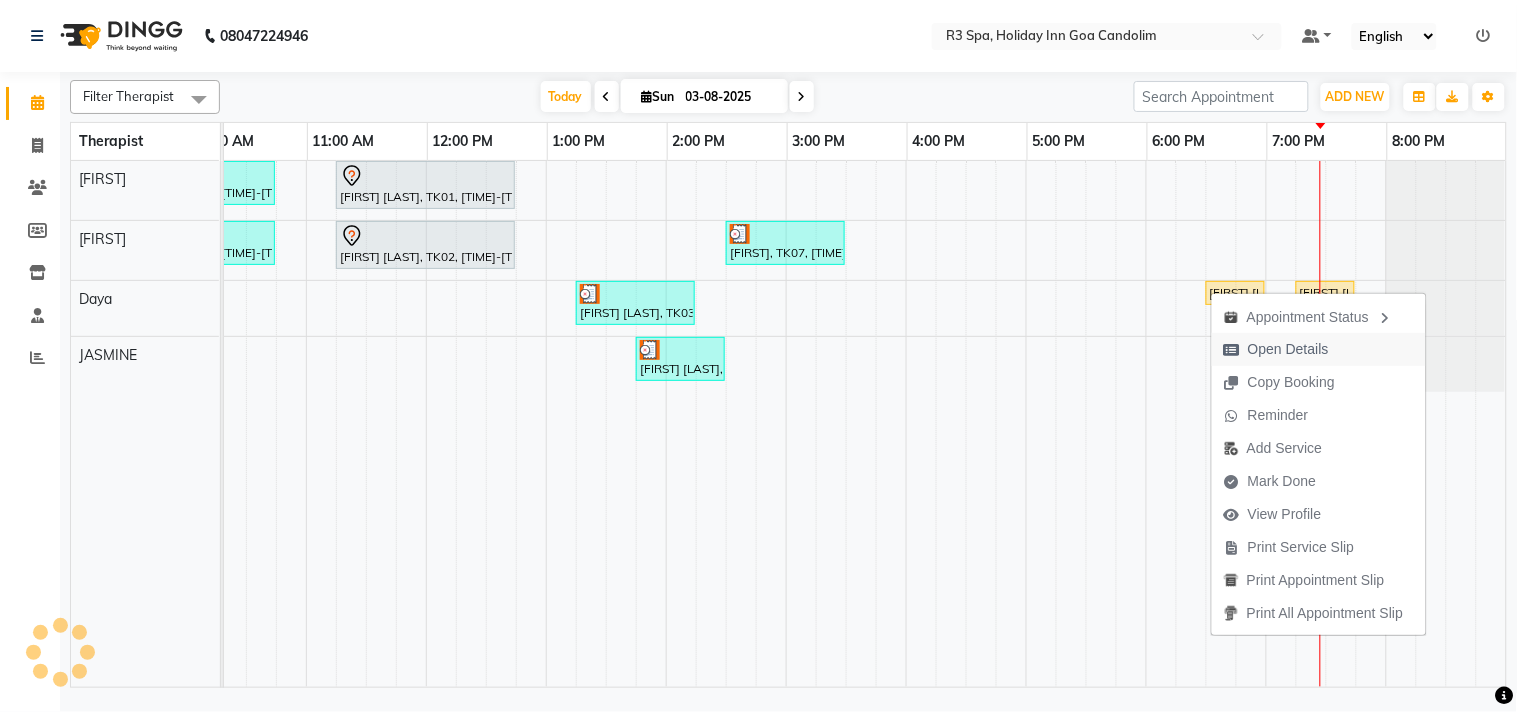 click on "Open Details" at bounding box center [1288, 349] 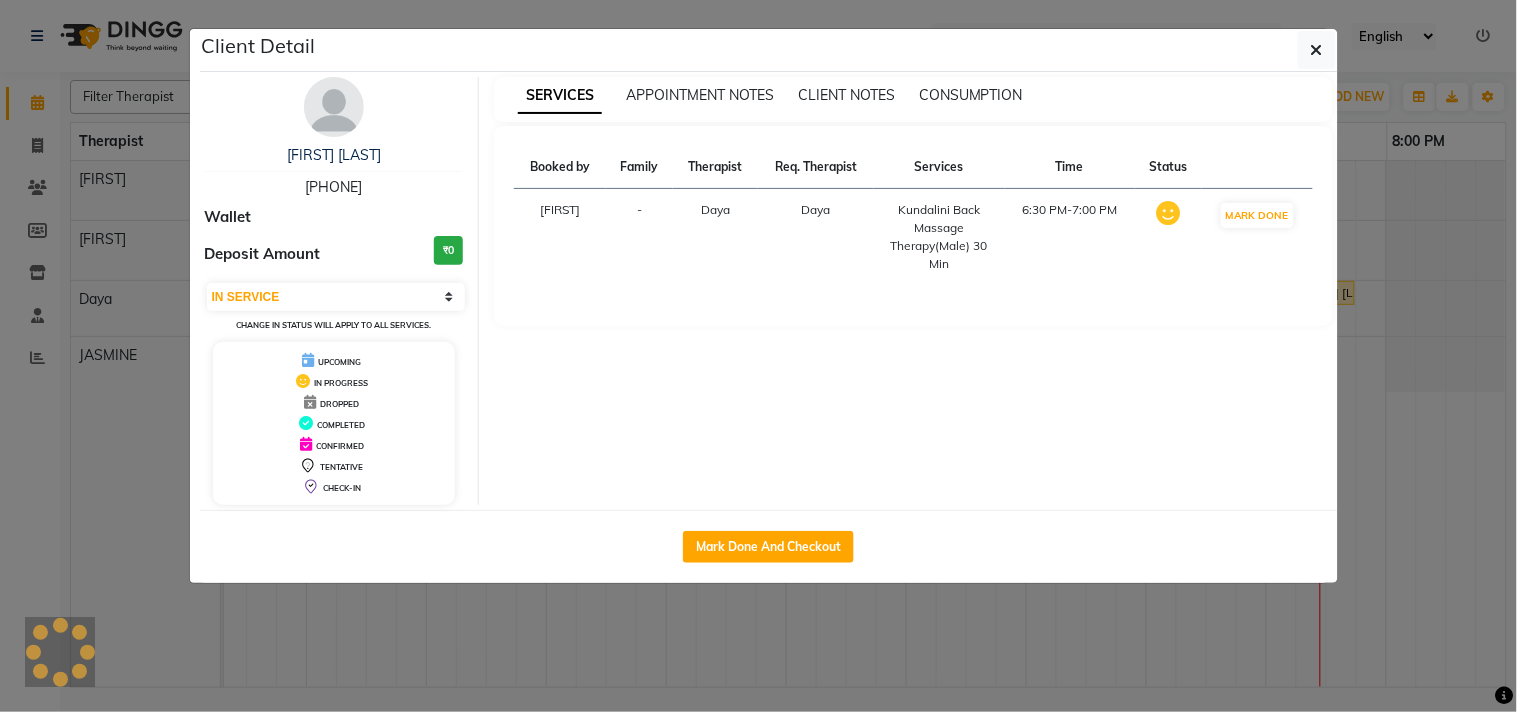 select on "3" 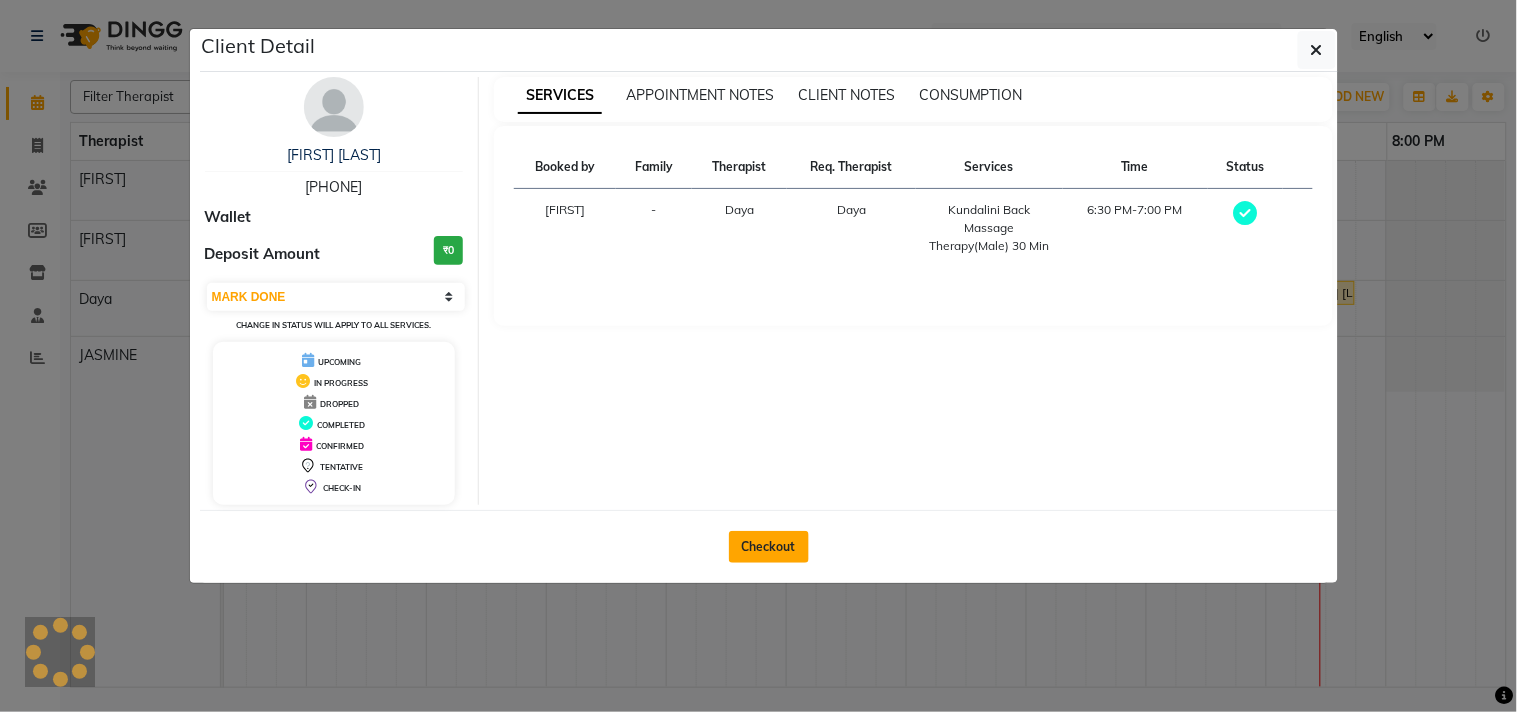 click on "Checkout" 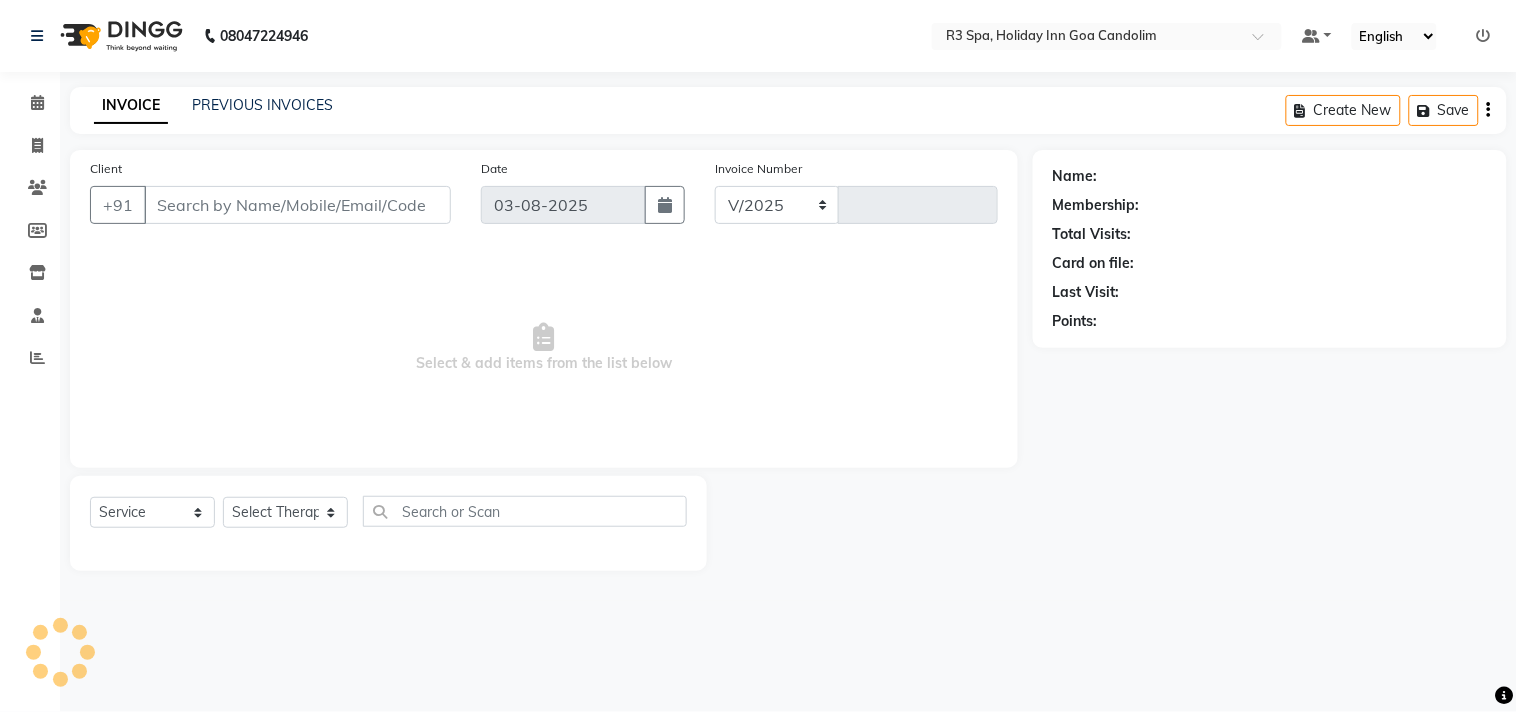 select on "7921" 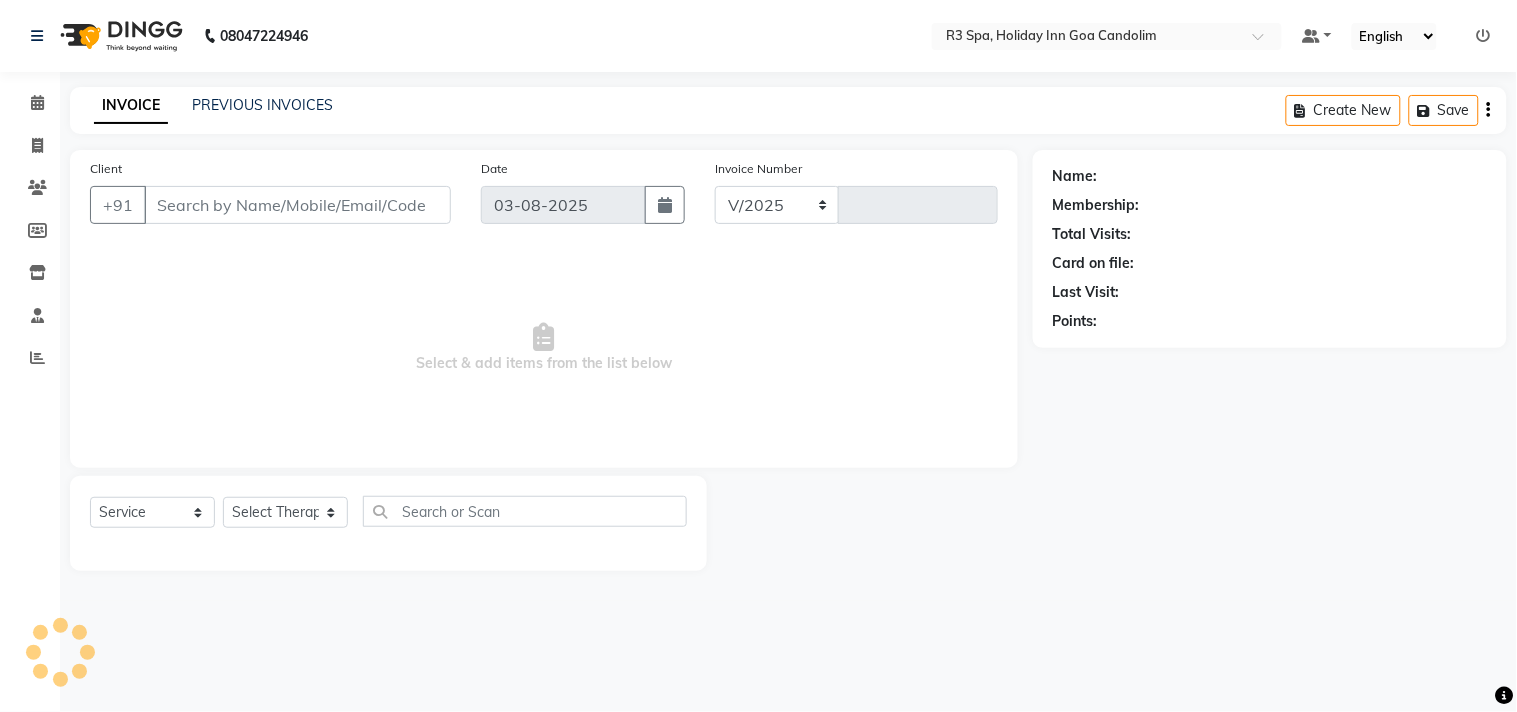 type on "0385" 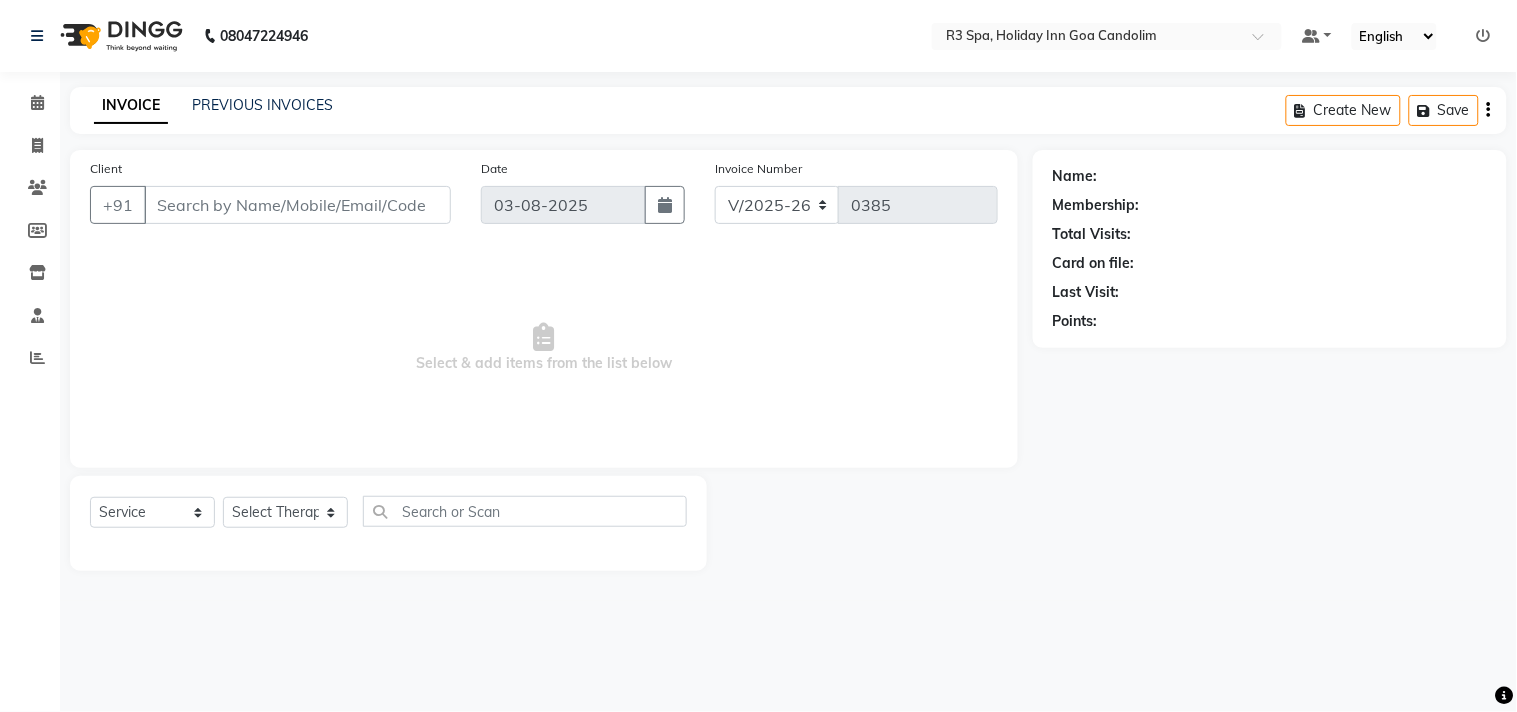 type on "[PHONE]" 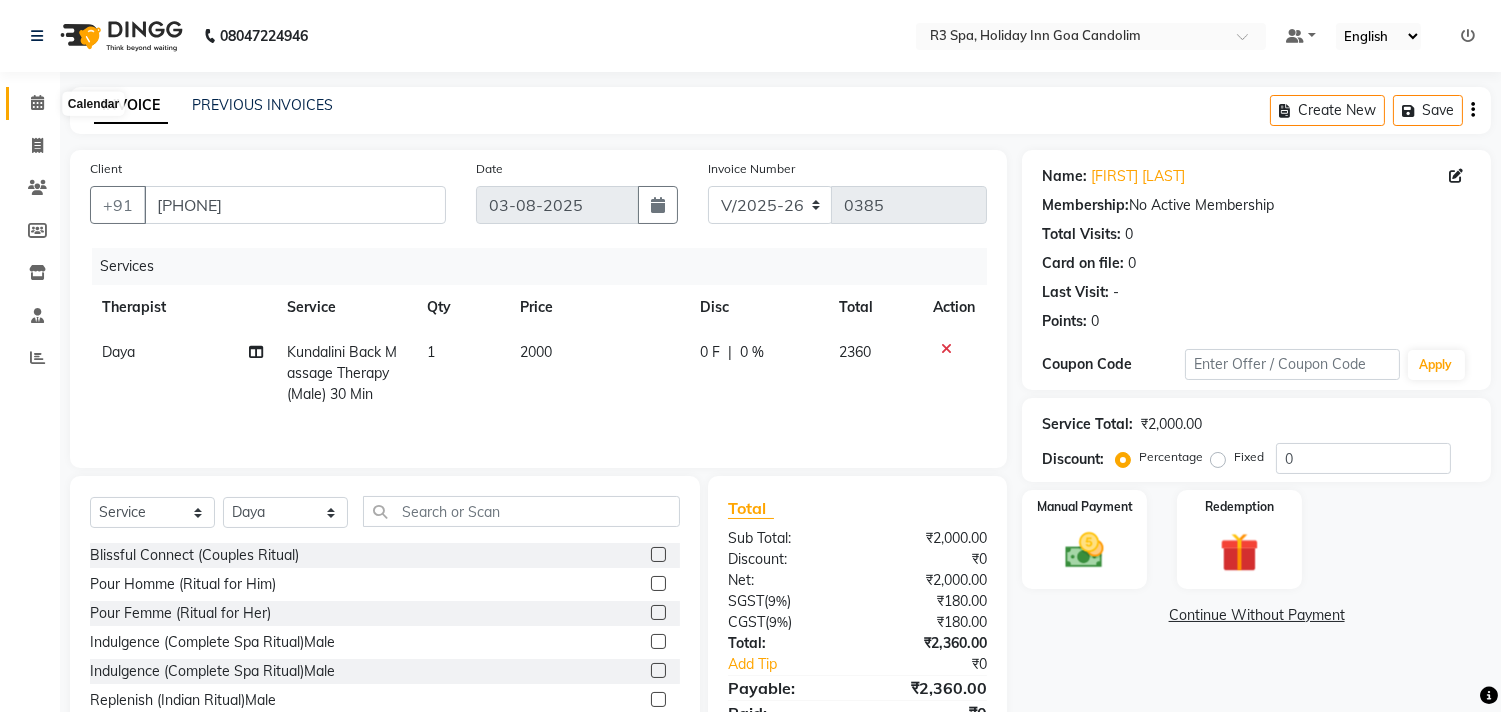 click 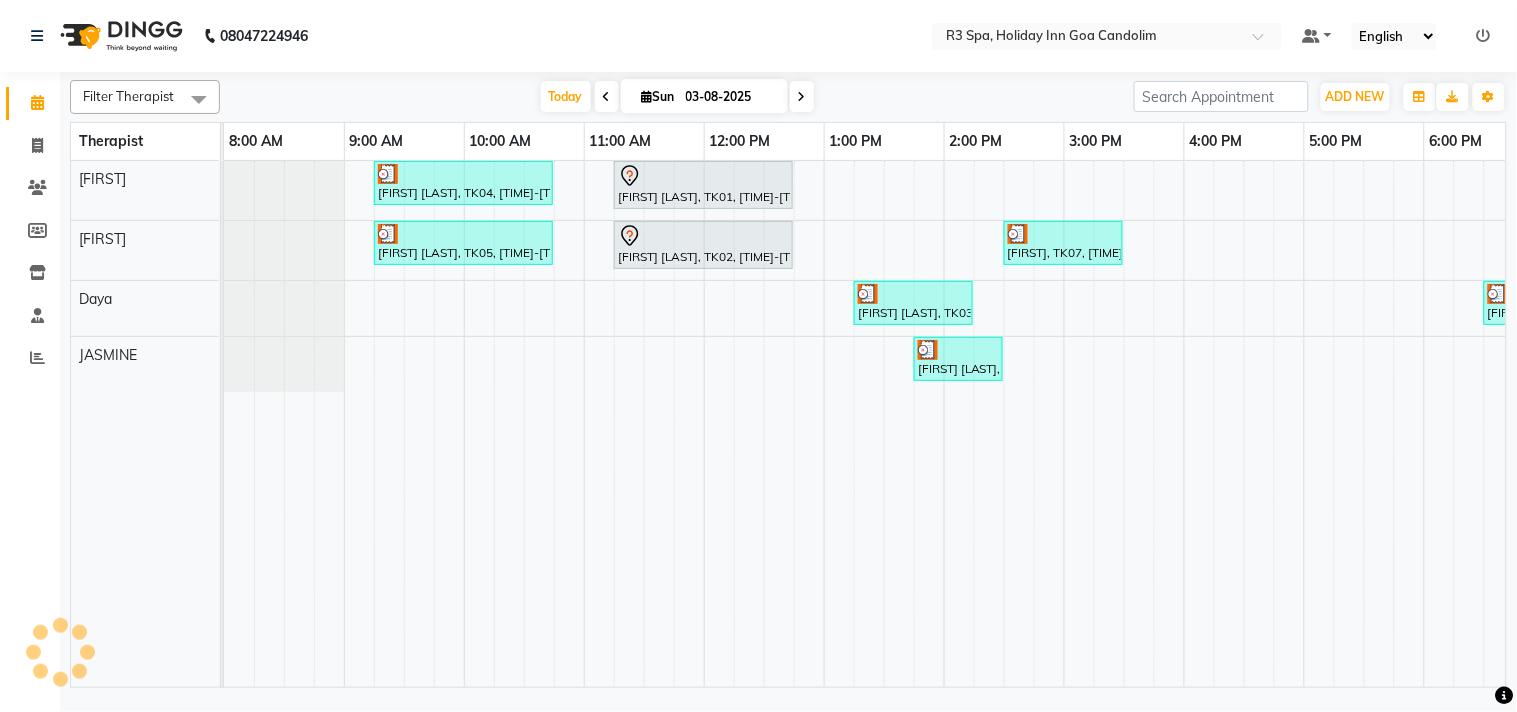 scroll, scrollTop: 0, scrollLeft: 0, axis: both 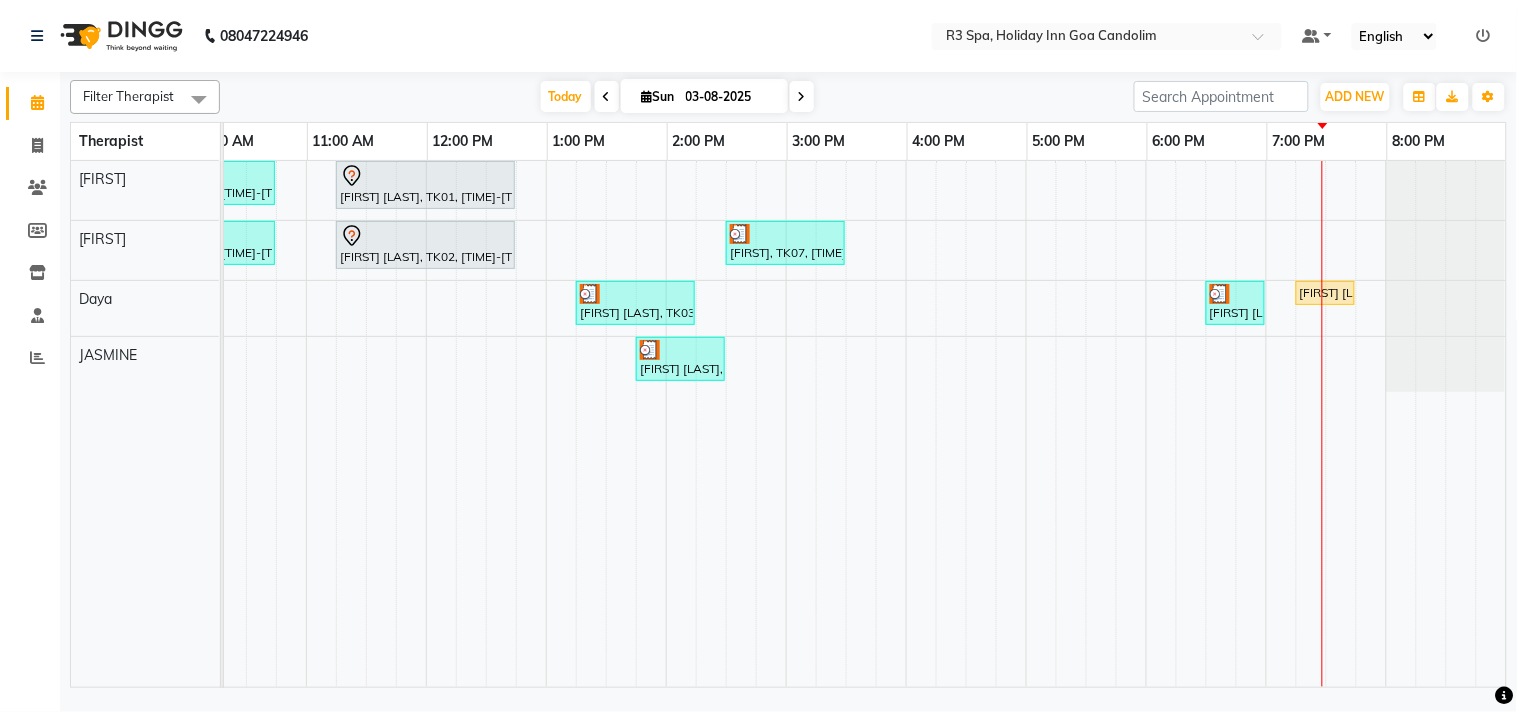 click on "[FIRST] [LAST], TK09, [TIME]-[TIME], [THERAPY](Male) 30 Min" at bounding box center (1325, 293) 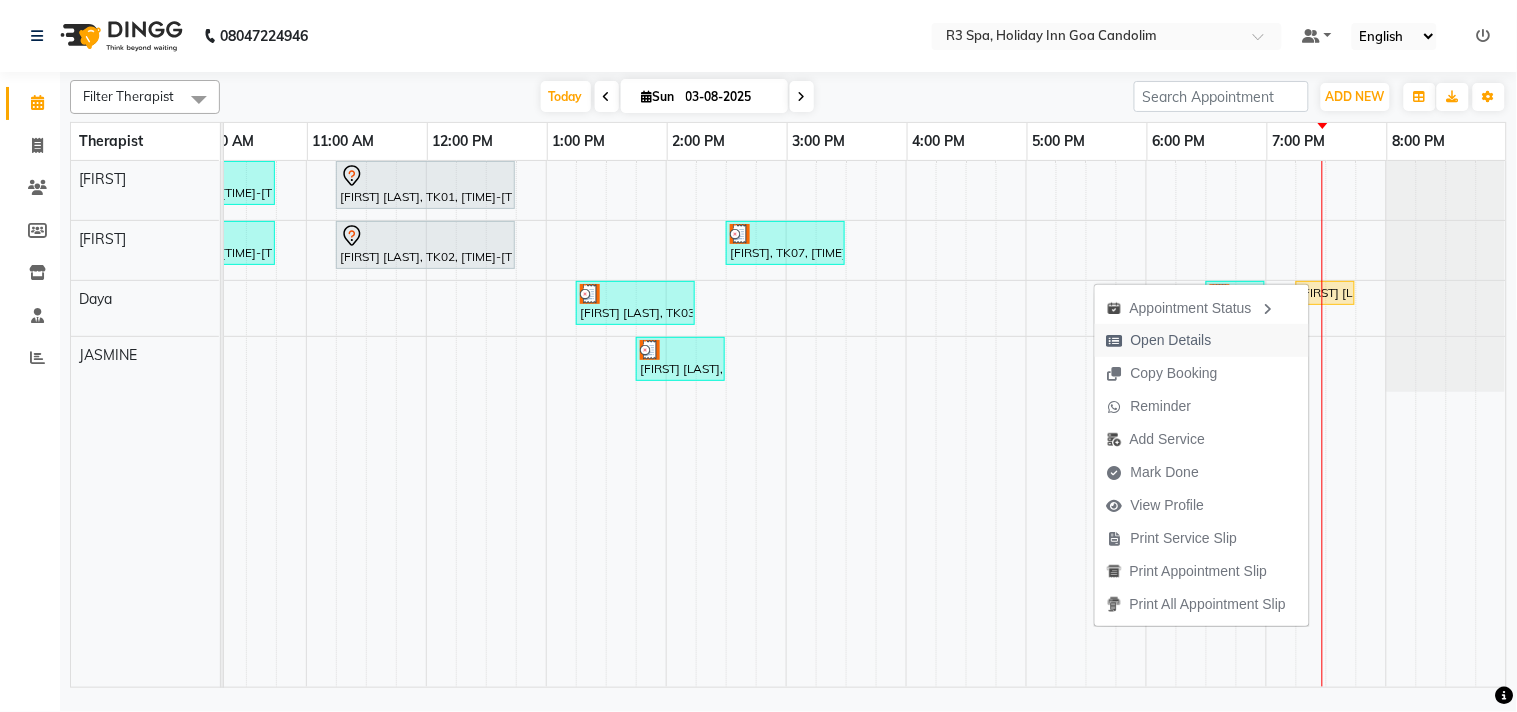 click on "Open Details" at bounding box center [1171, 340] 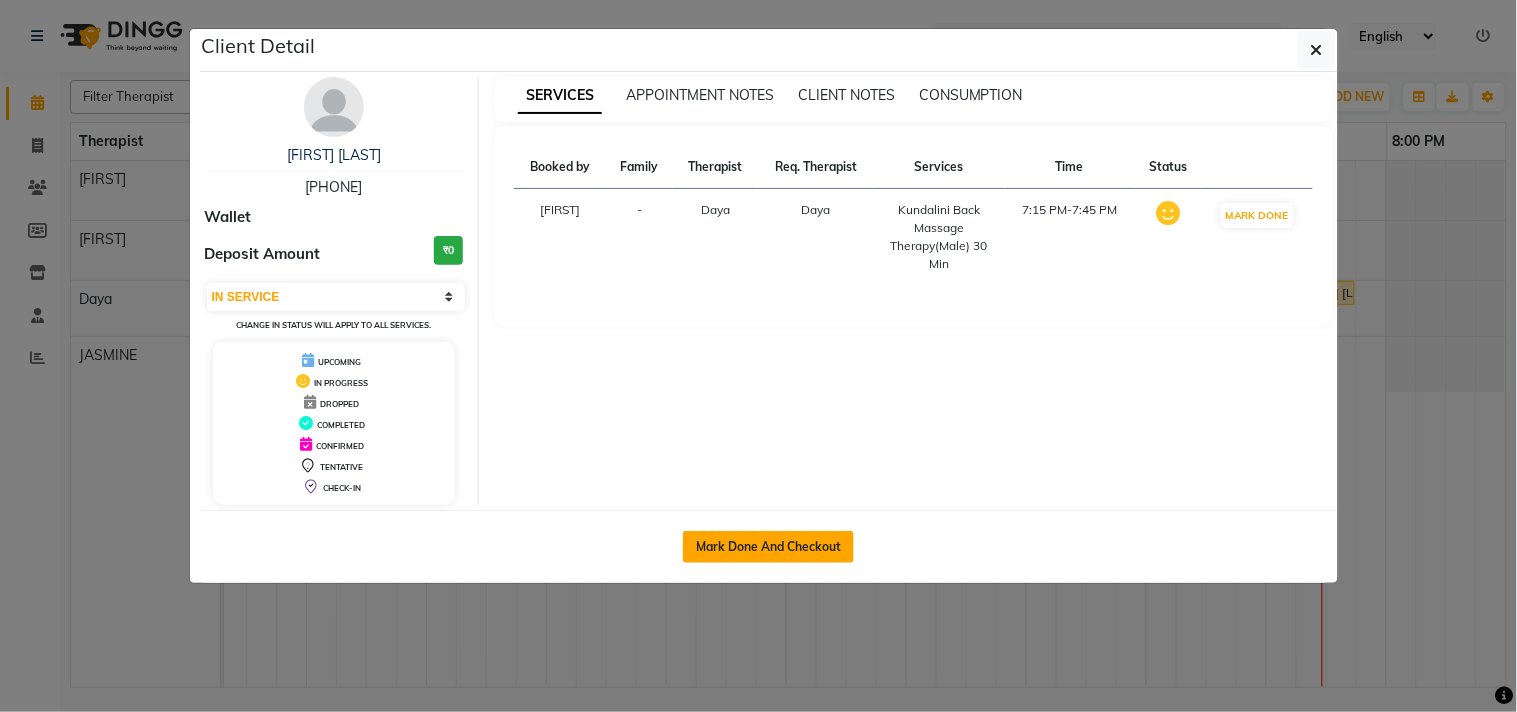 click on "Mark Done And Checkout" 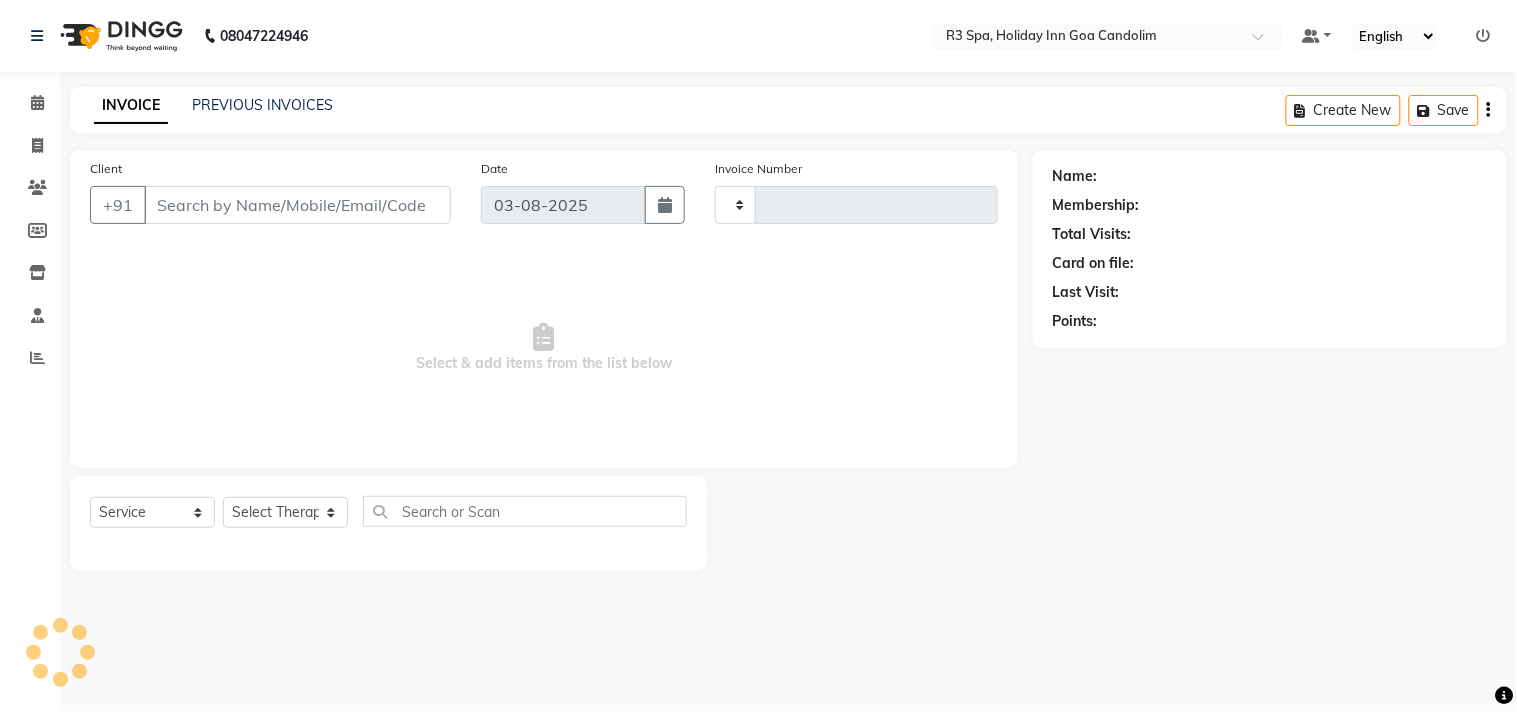 type on "0385" 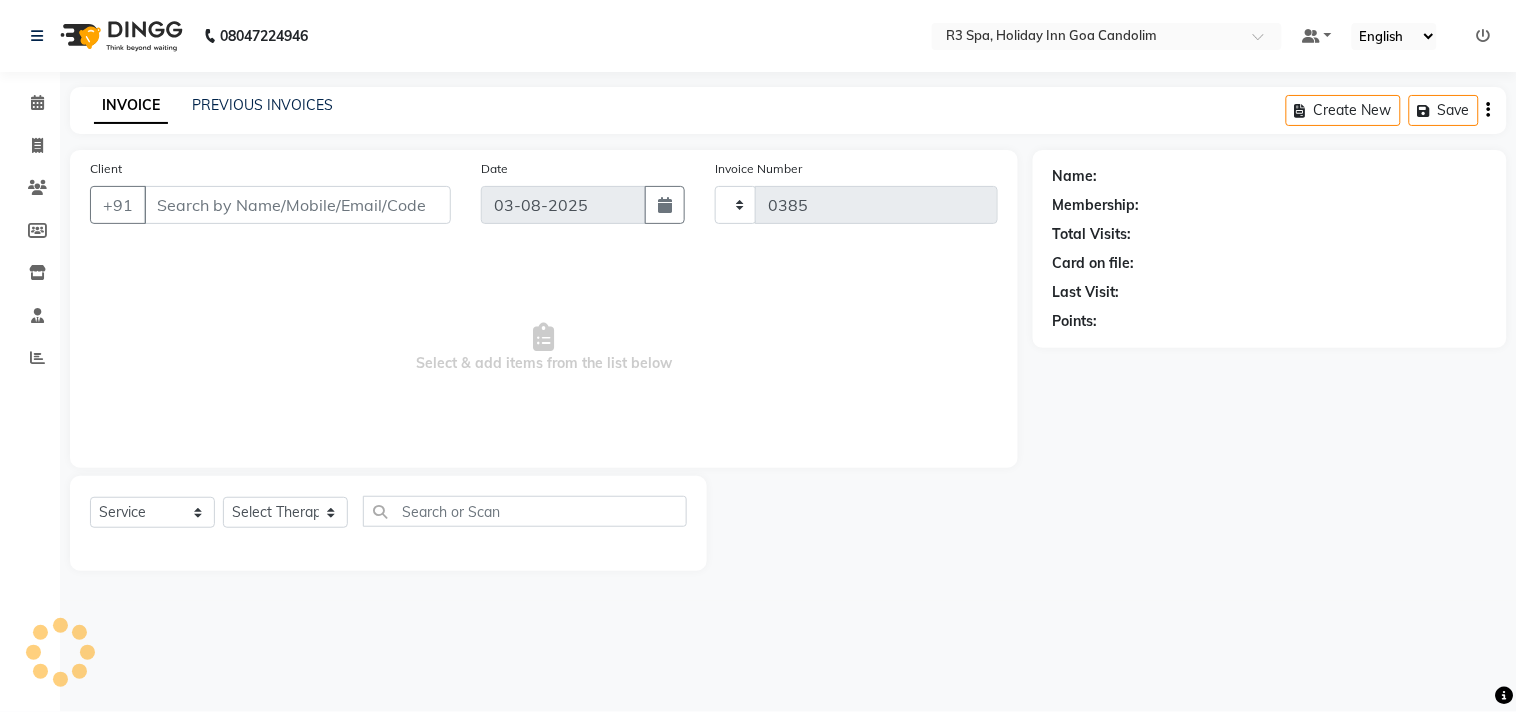 select on "7921" 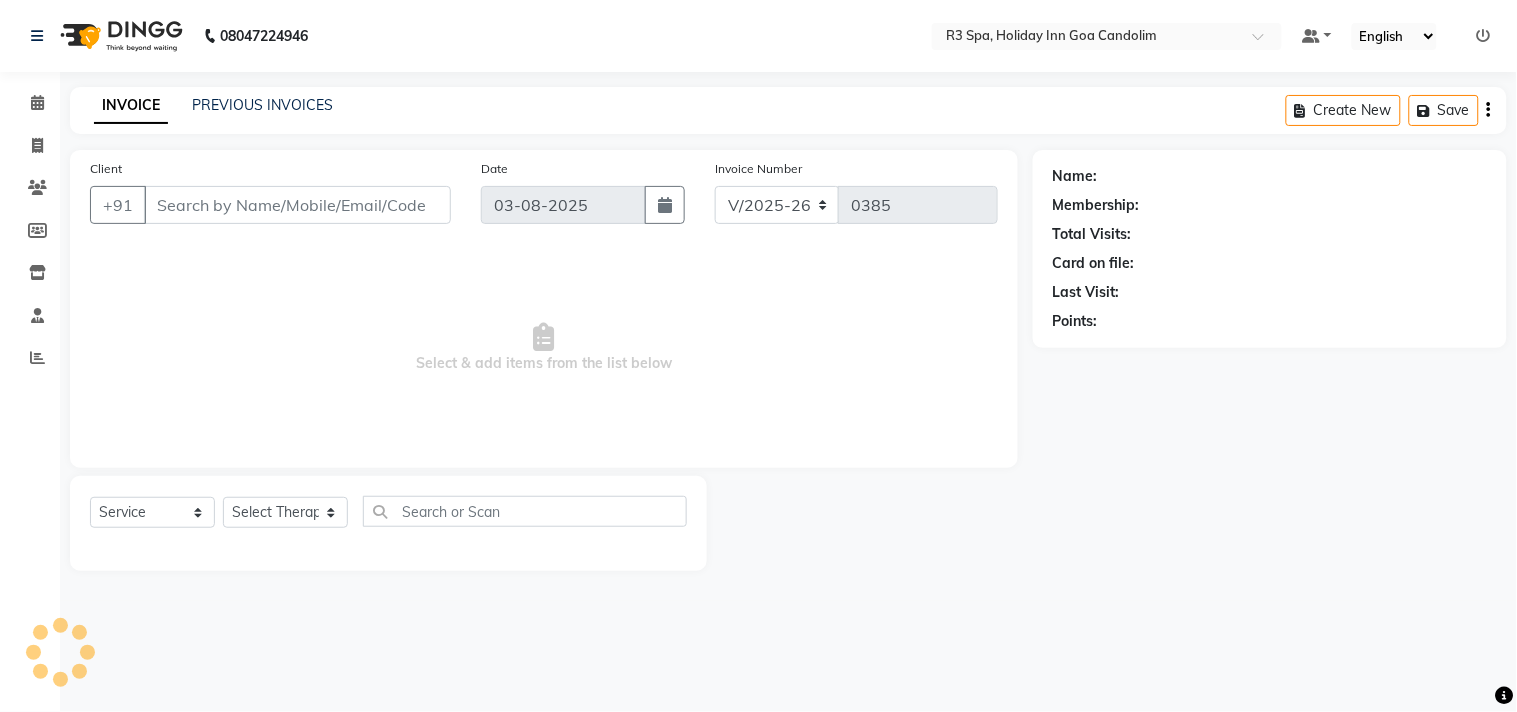 type on "[PHONE]" 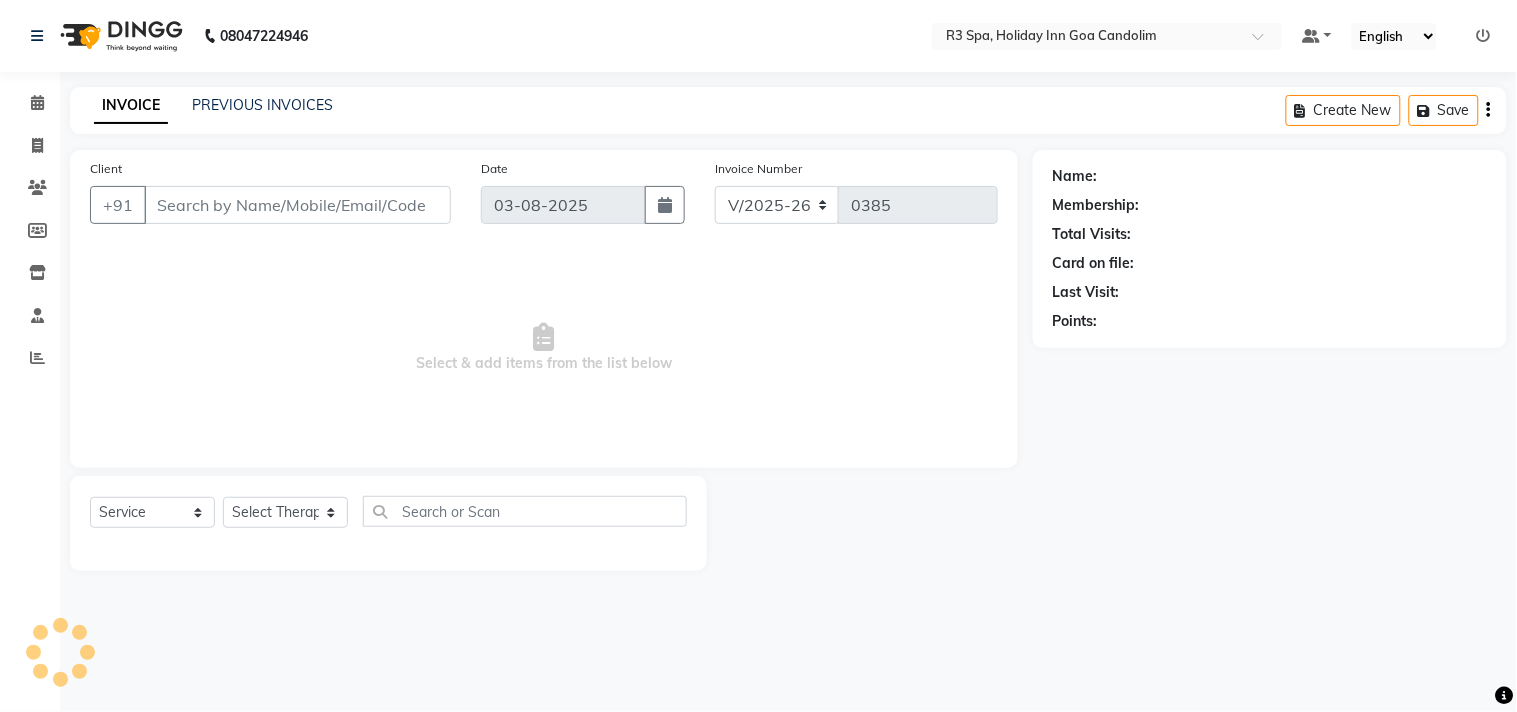 select on "71368" 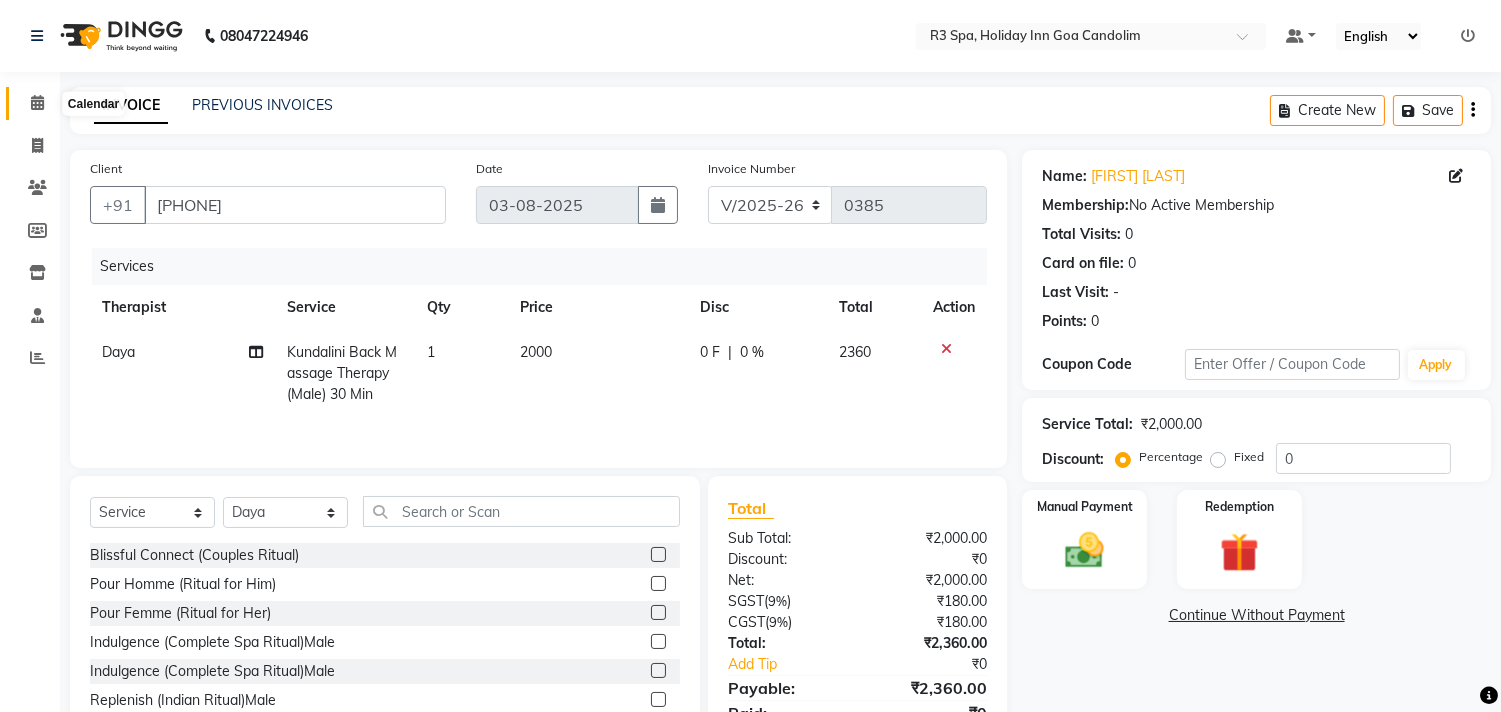 click 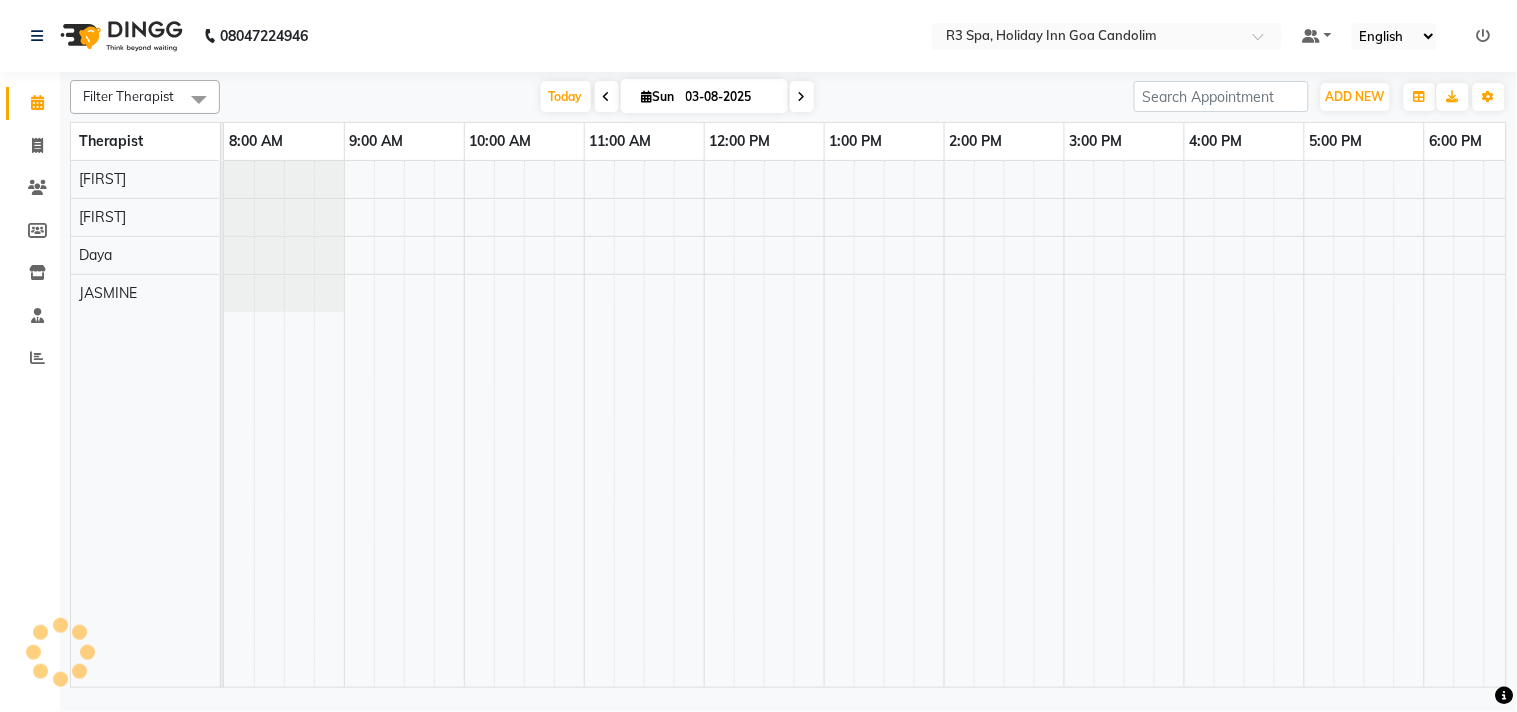scroll, scrollTop: 0, scrollLeft: 0, axis: both 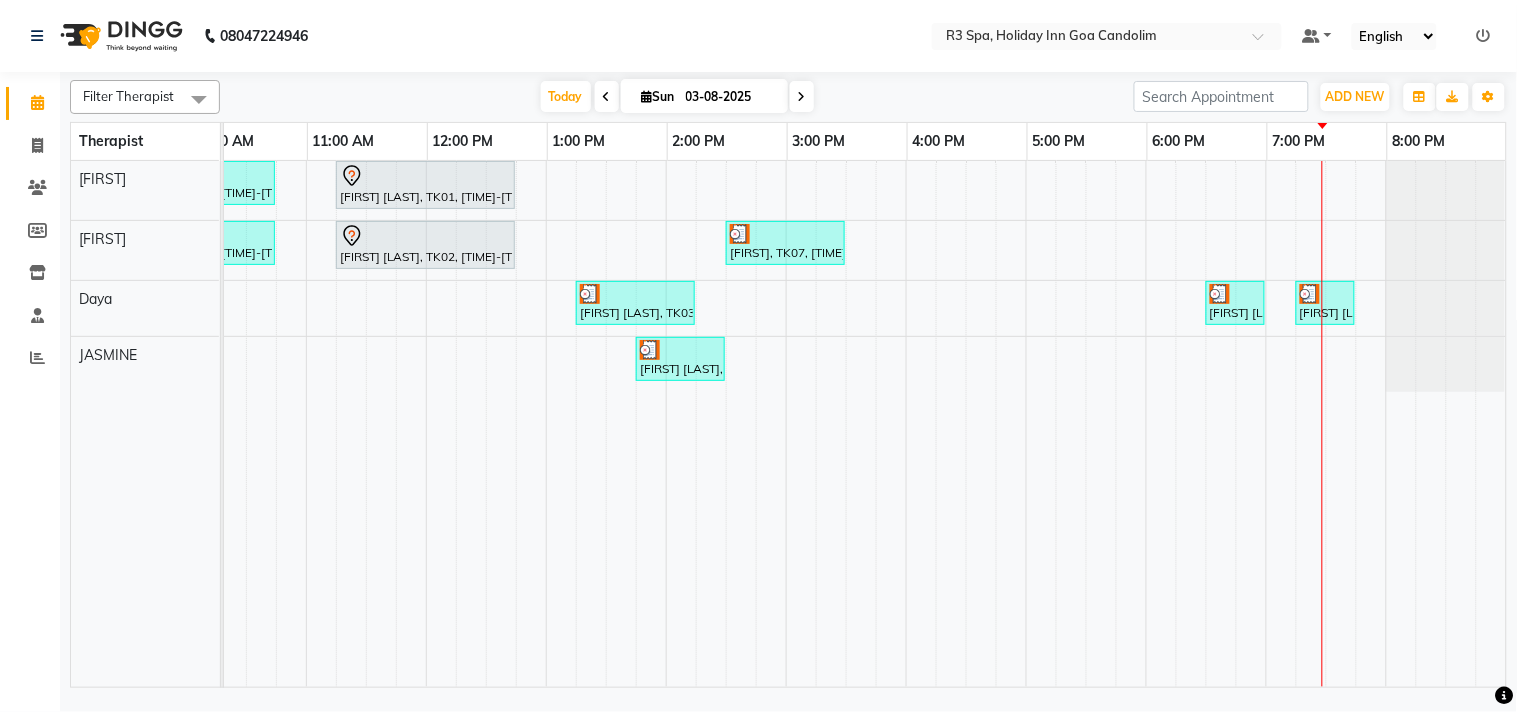 click on "[FIRST] [LAST], TK04, [TIME]-[TIME], [THERAPY] 90 Min(Female)             [FIRST] [LAST], TK01, [TIME]-[TIME], [THERAPY] 90 Min(Male)     [FIRST] [LAST], TK05, [TIME]-[TIME], [THERAPY] 90 Min(Female)             [FIRST] [LAST], TK02, [TIME]-[TIME], [THERAPY] 90 Min(Female)     [FIRST], TK07, [TIME]-[TIME], [THERAPY] 60 Min(Male)     [FIRST] [LAST], TK03, [TIME]-[TIME], [THERAPY] 60 Min(Male)     [FIRST] [LAST], TK08, [TIME]-[TIME], [THERAPY](Male) 30 Min     [FIRST] [LAST], TK09, [TIME]-[TIME], [THERAPY](Male) 30 Min     [FIRST] [LAST], TK06, [TIME]-[TIME], [THERAPY](Male) 45 Min" at bounding box center [726, 424] 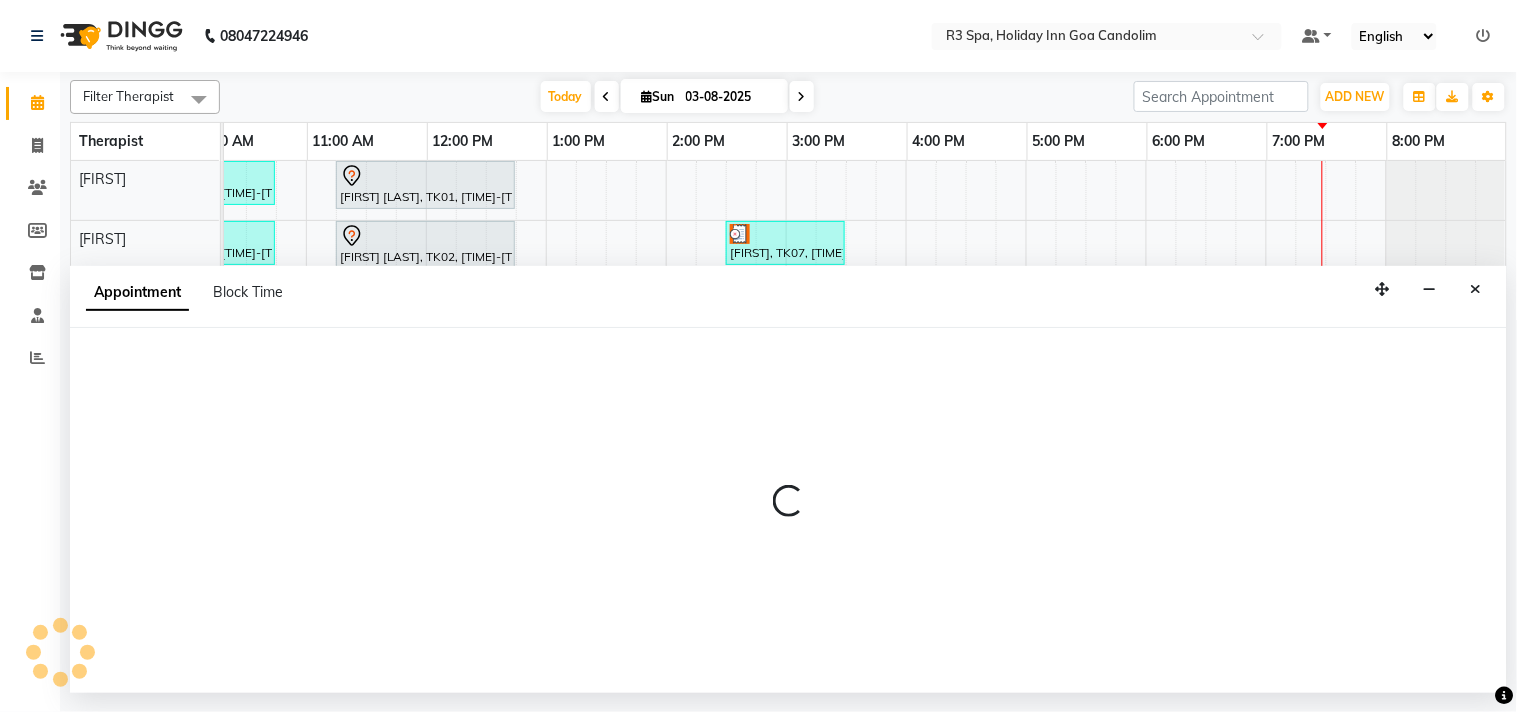 select on "71848" 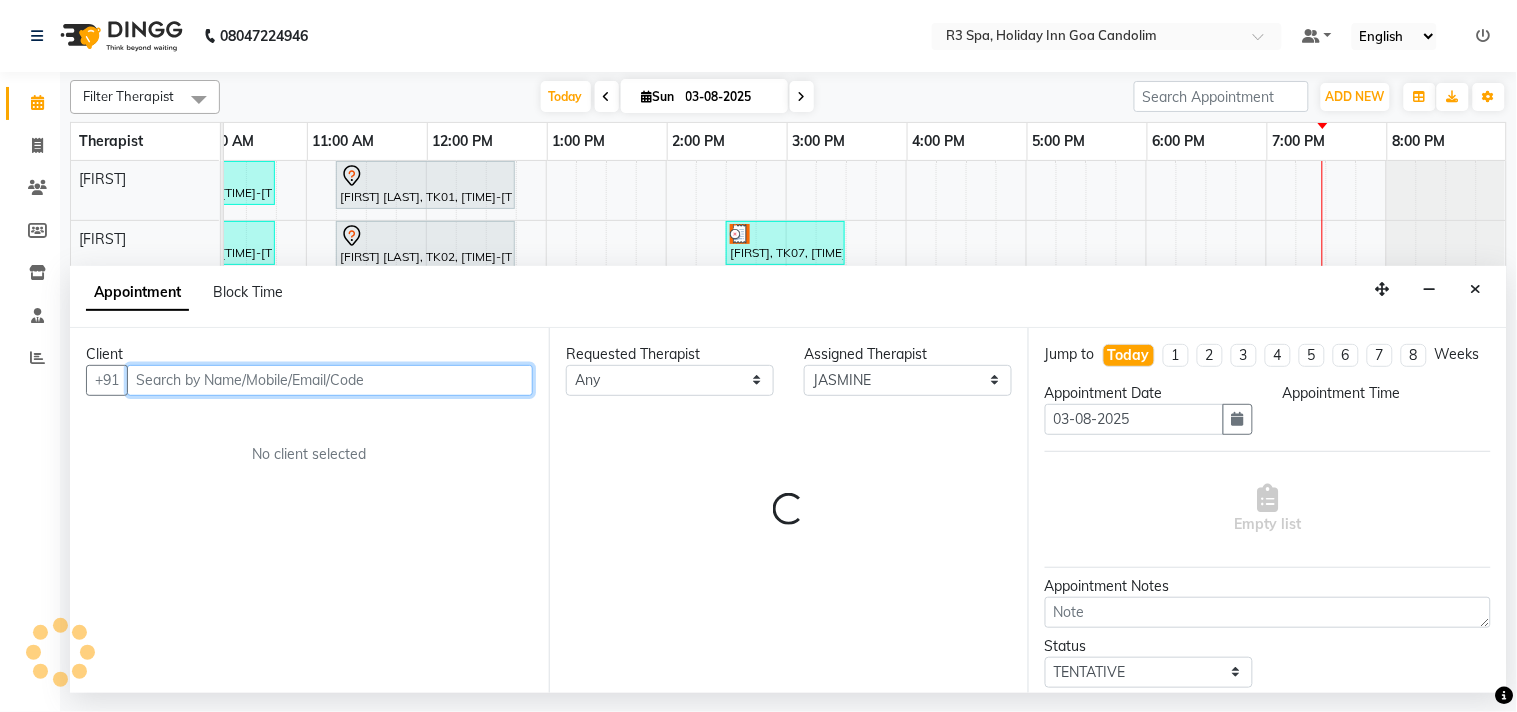 select on "1155" 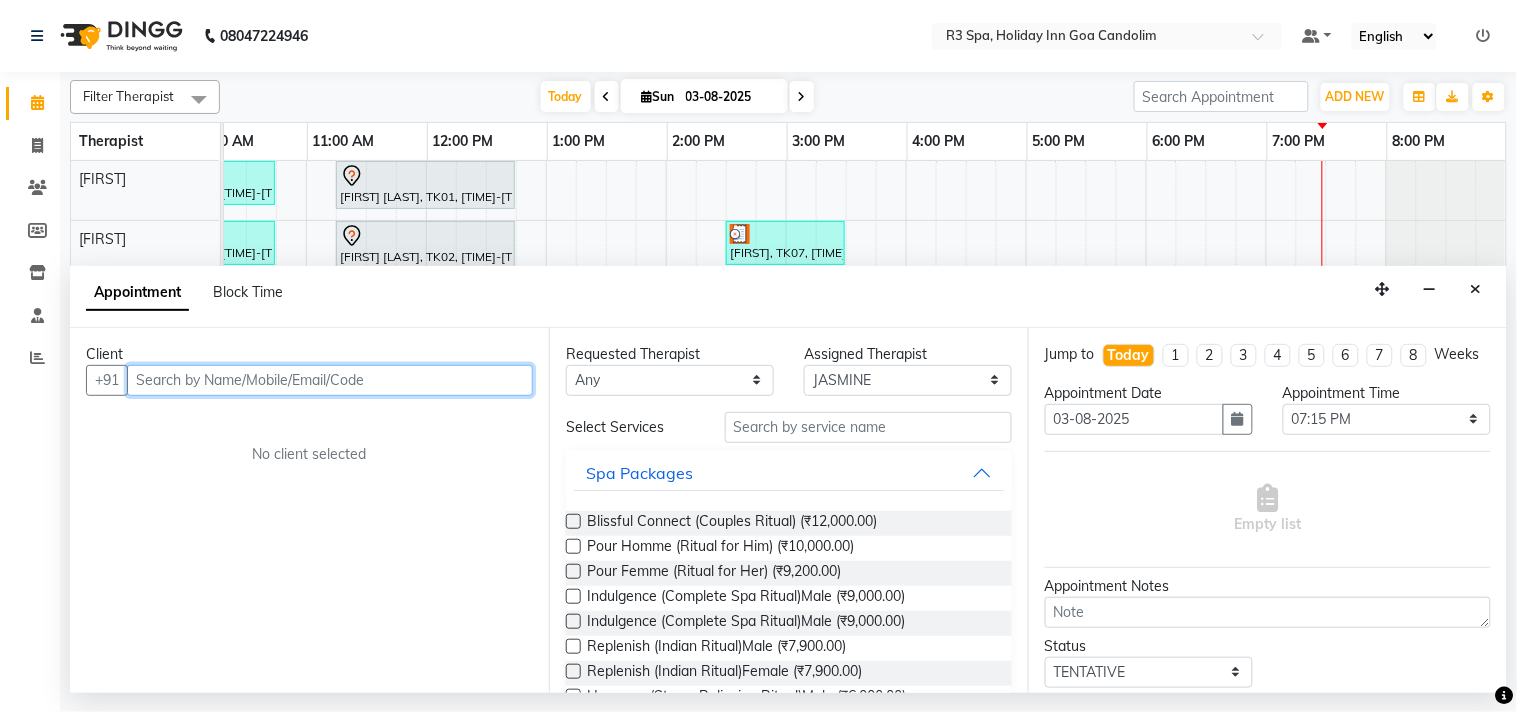 click at bounding box center (330, 380) 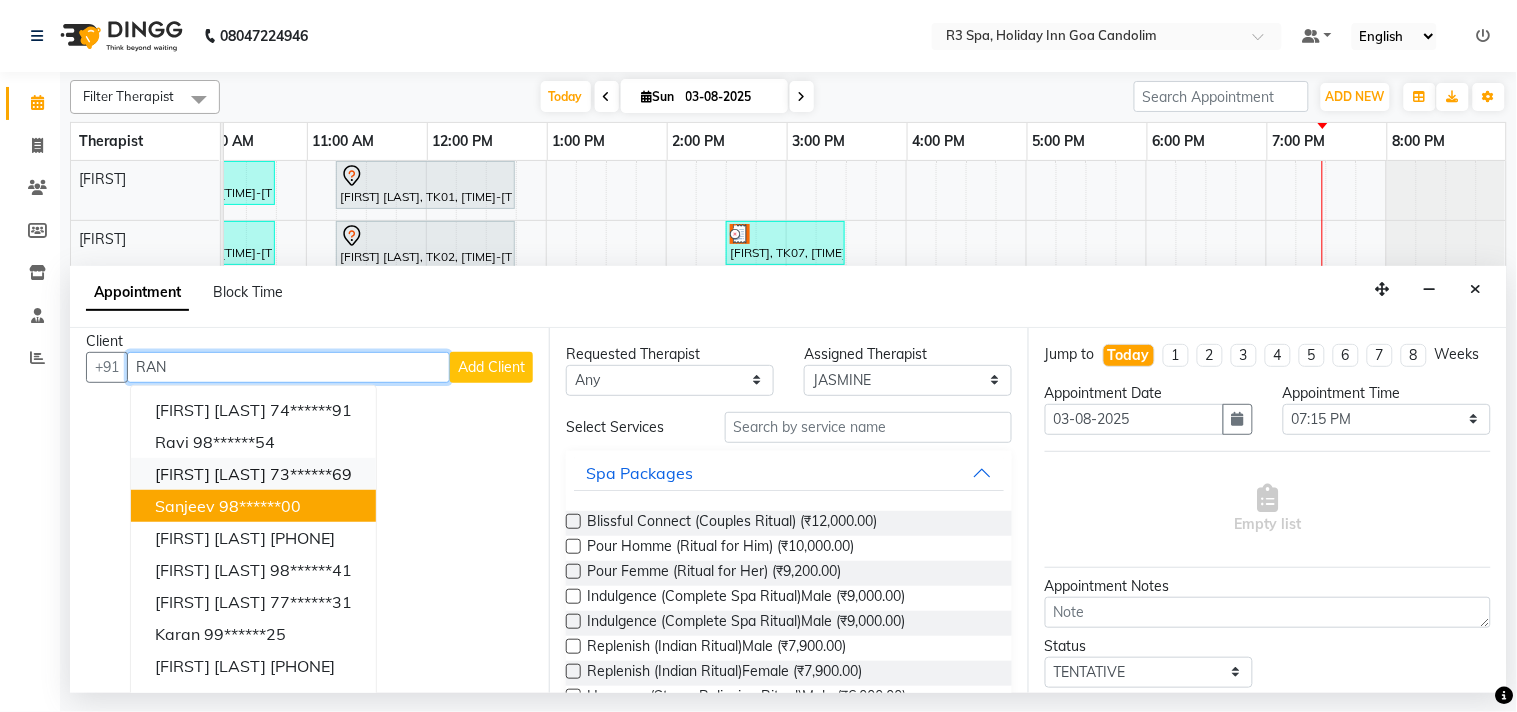 scroll, scrollTop: 0, scrollLeft: 0, axis: both 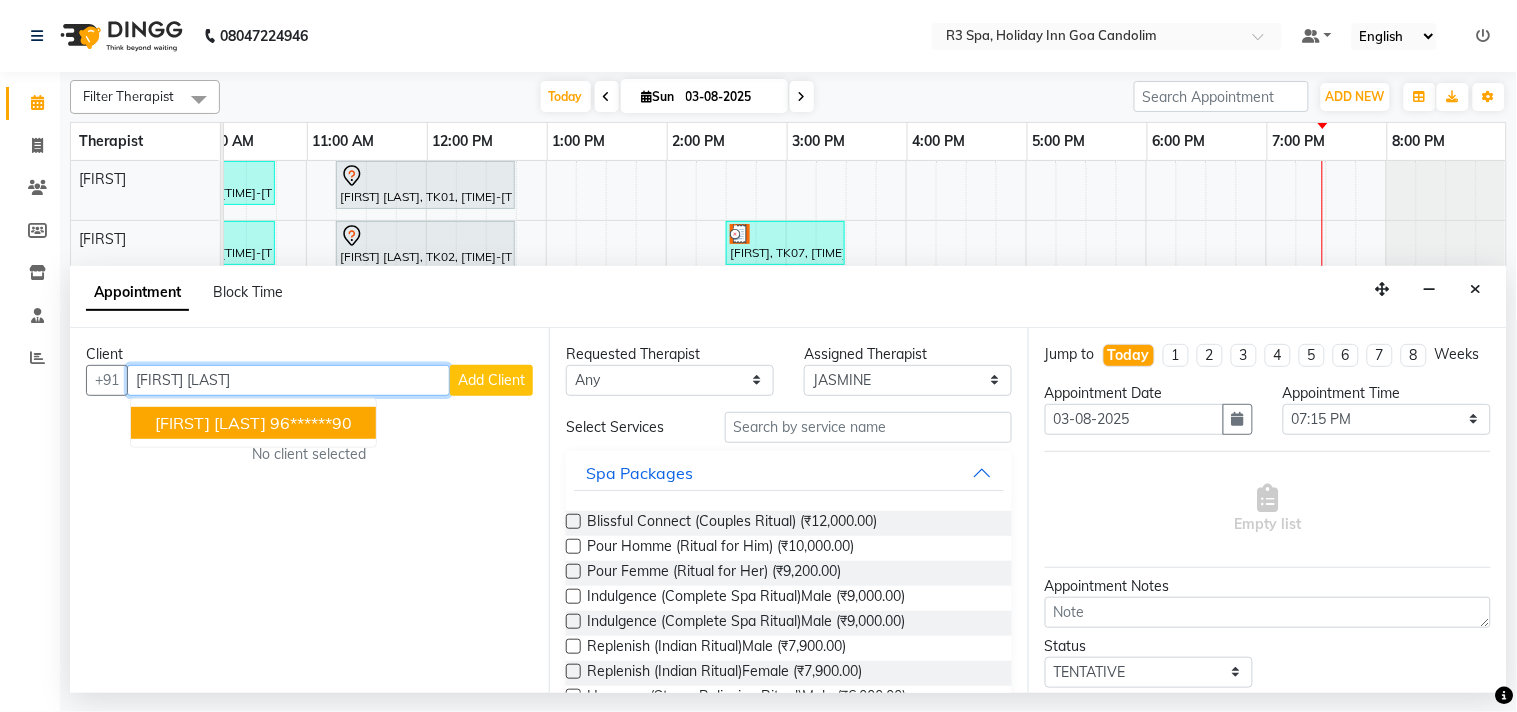 click on "96******90" at bounding box center [311, 423] 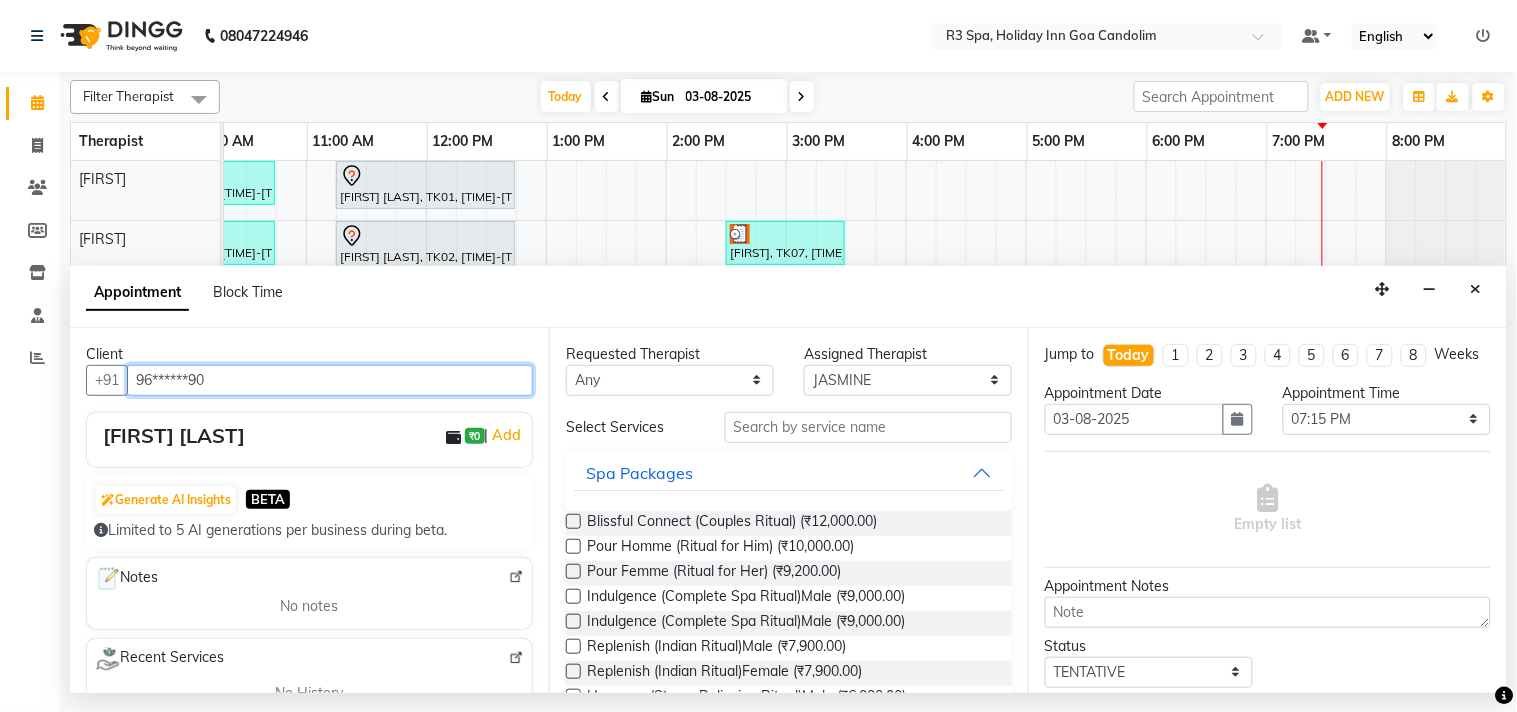 type on "96******90" 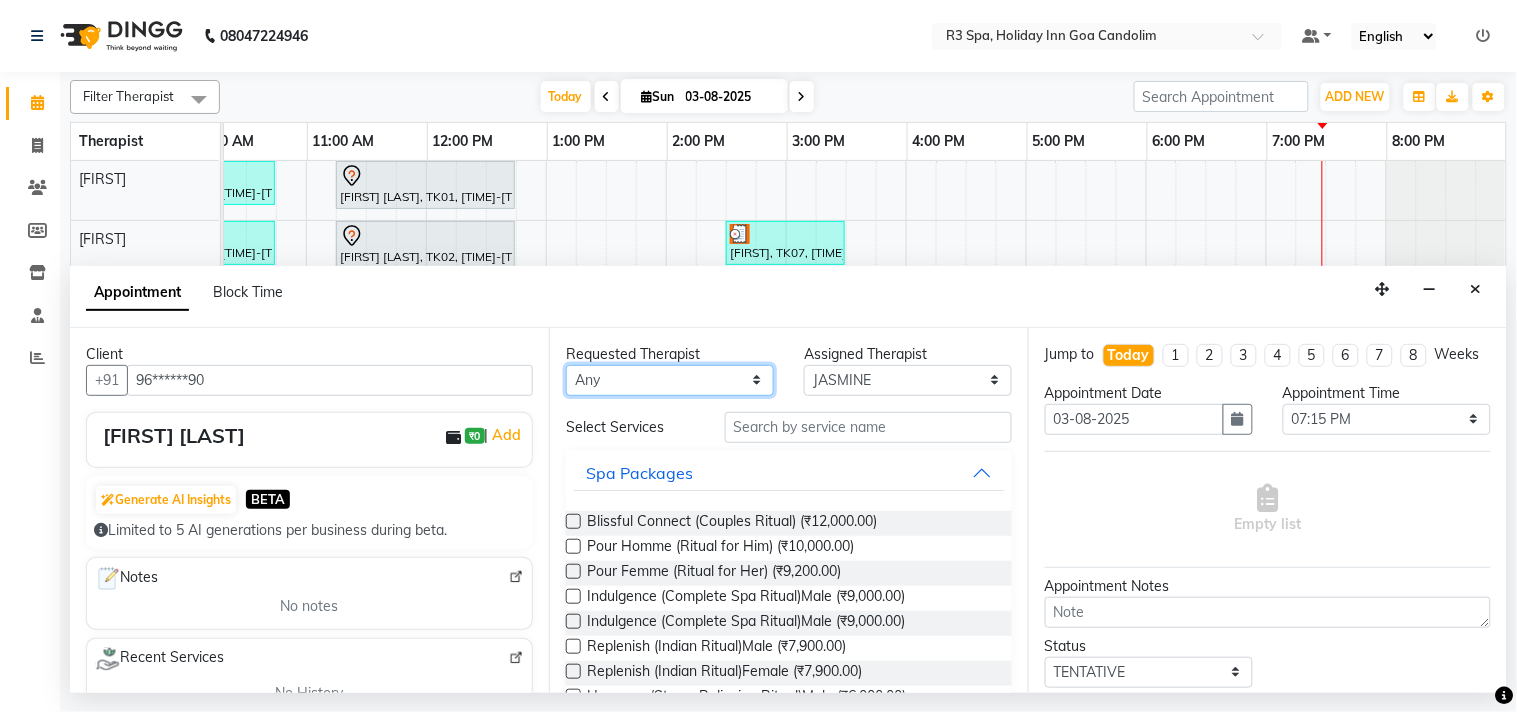click on "Any Daya [FIRST] [FIRST] [FIRST]" at bounding box center (670, 380) 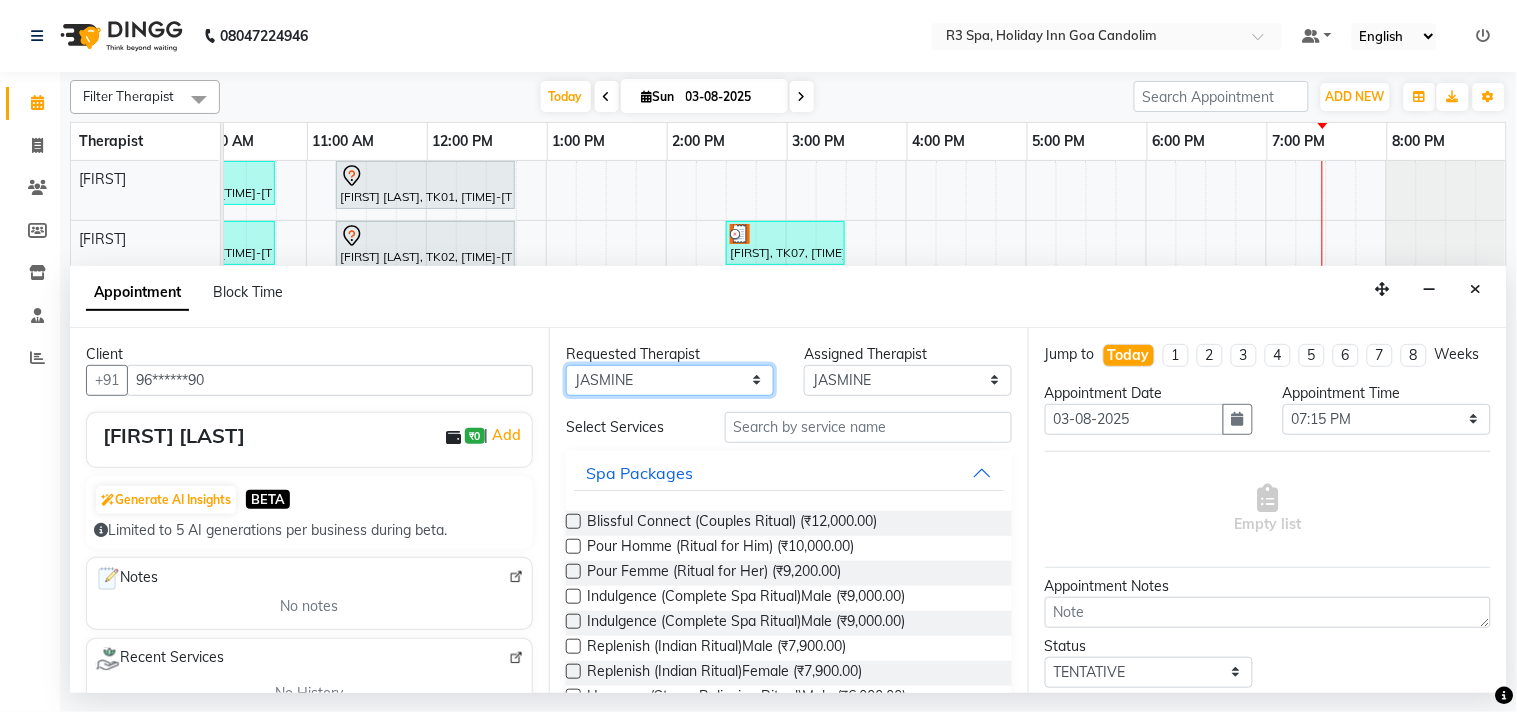 click on "Any Daya [FIRST] [FIRST] [FIRST]" at bounding box center (670, 380) 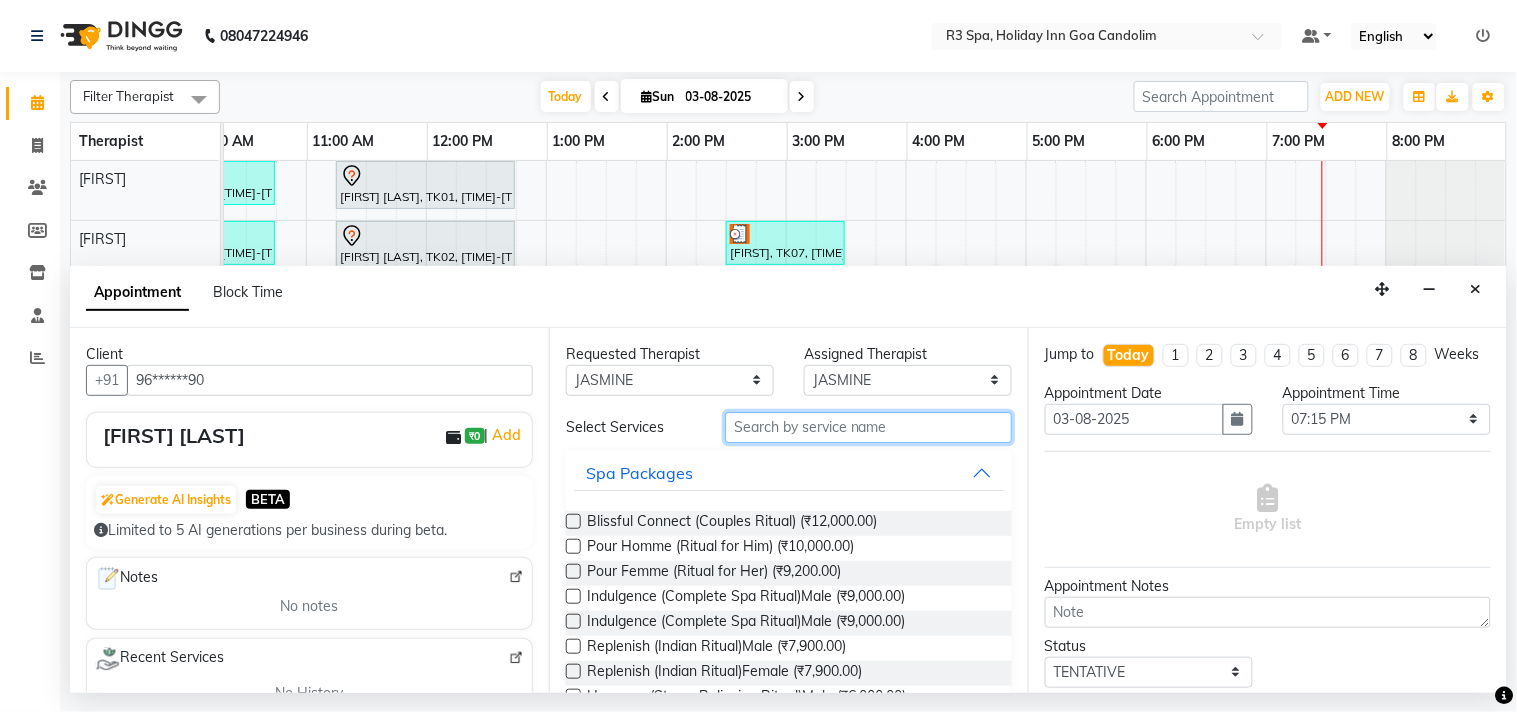 click at bounding box center (868, 427) 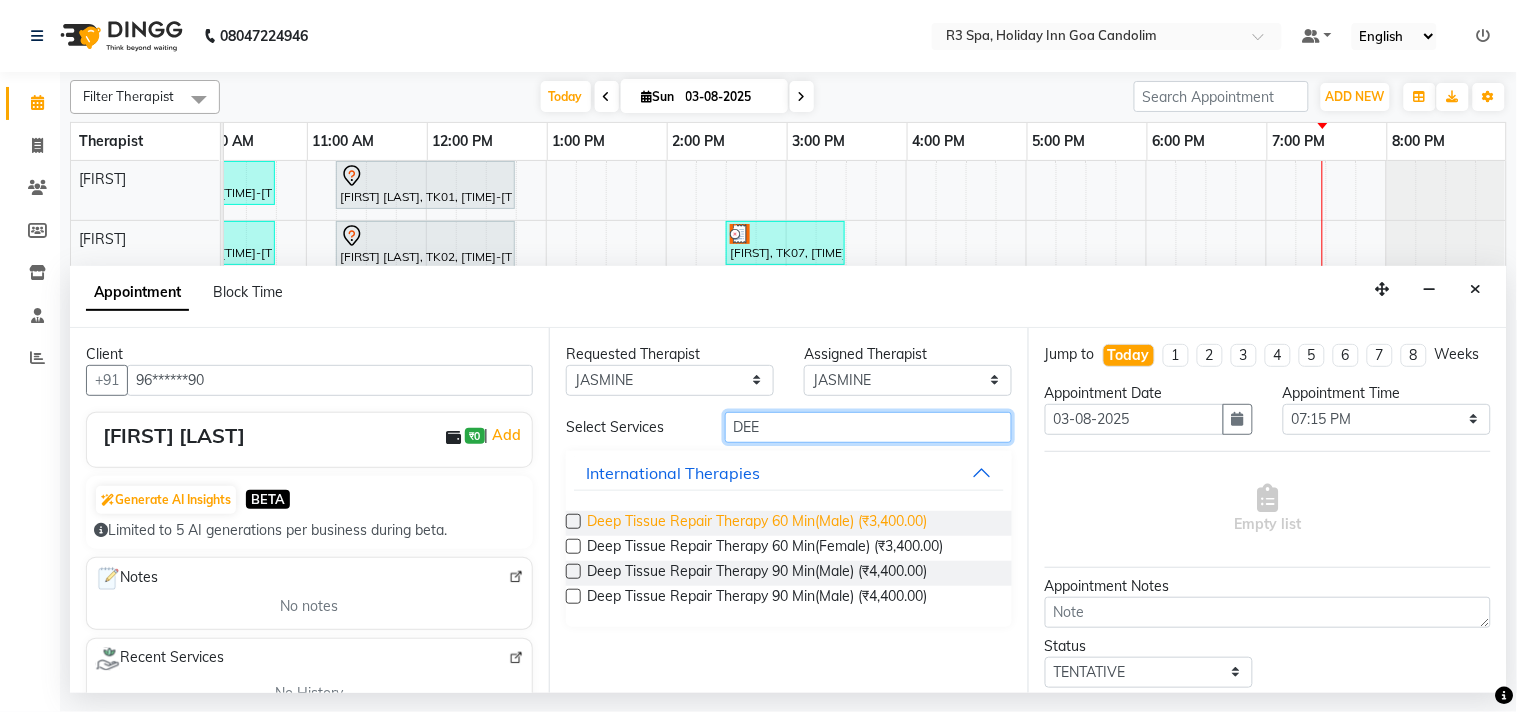 type on "DEE" 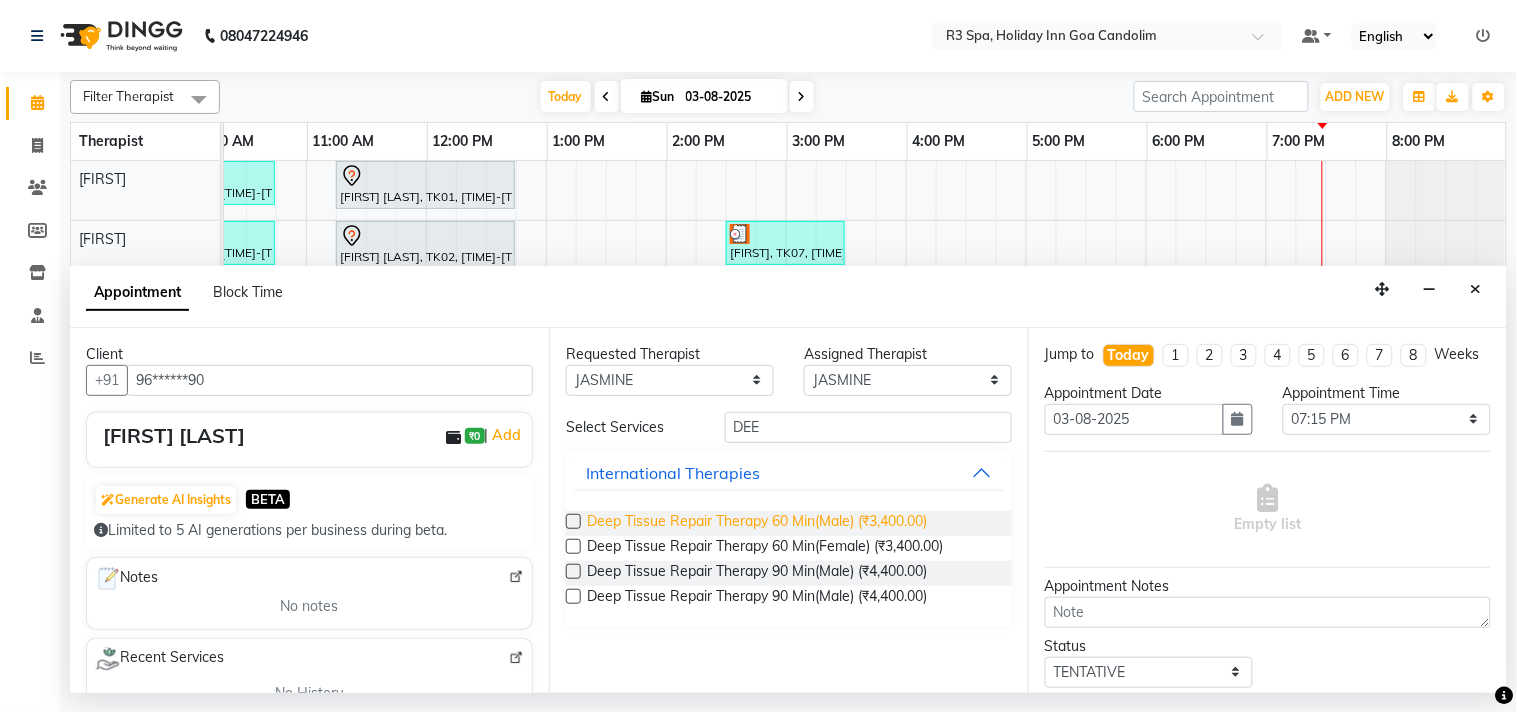 click on "Deep Tissue Repair Therapy 60 Min(Male) (₹3,400.00)" at bounding box center (757, 523) 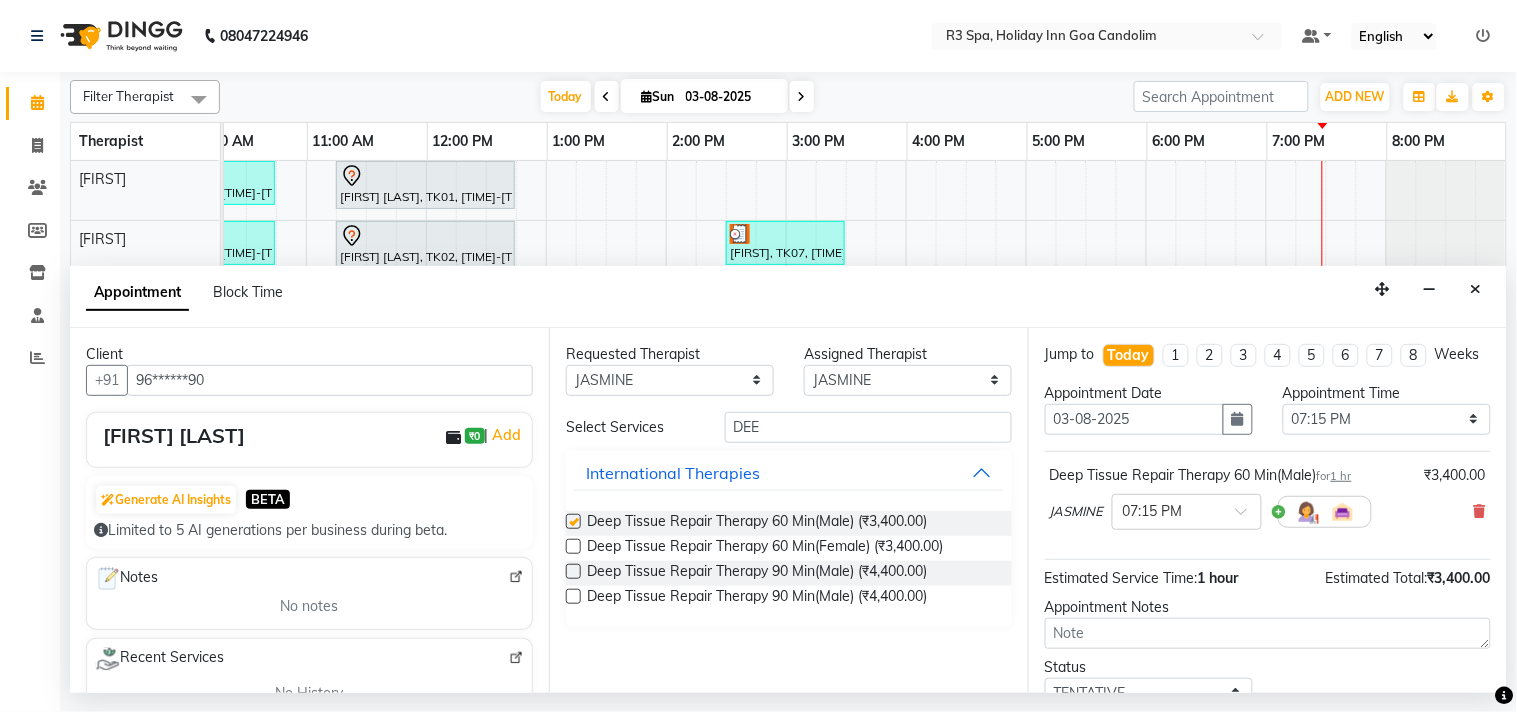 checkbox on "false" 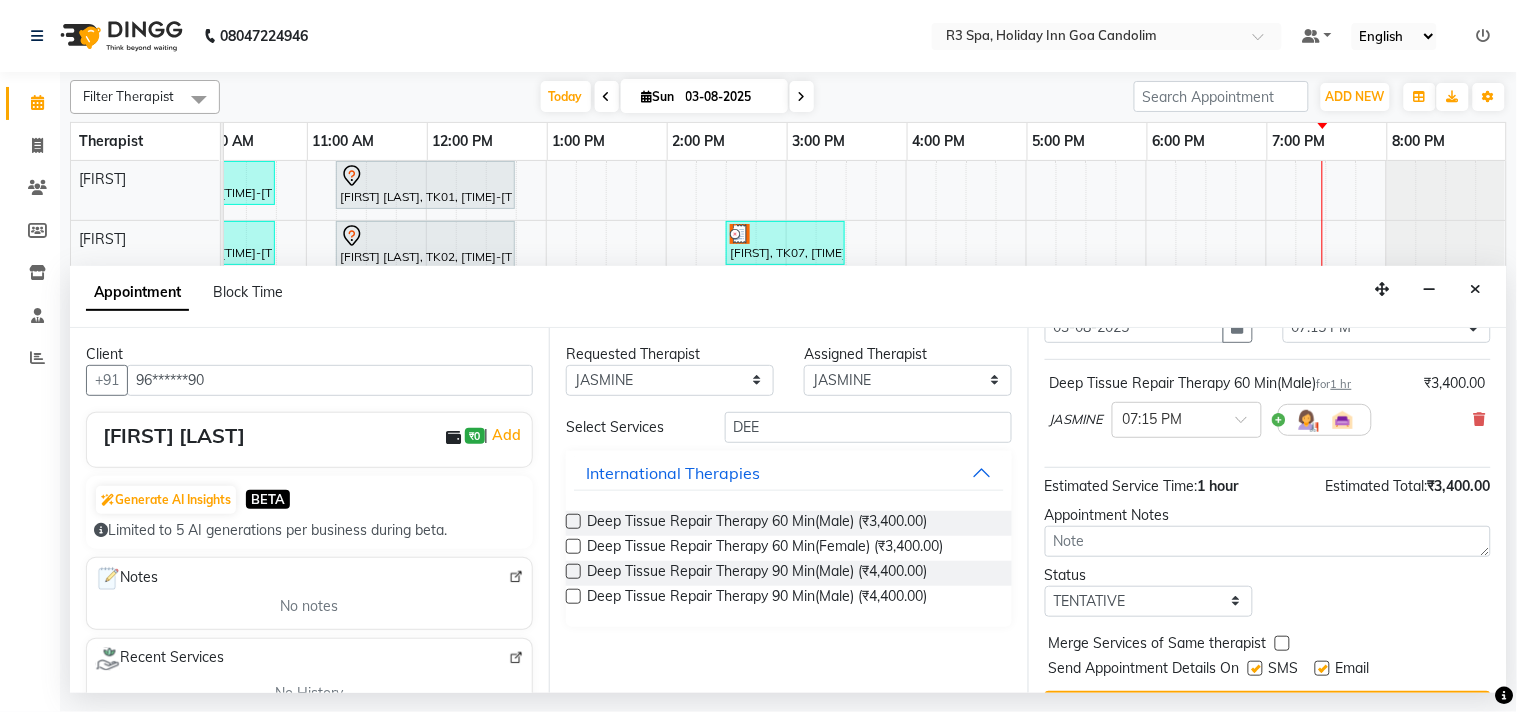 scroll, scrollTop: 161, scrollLeft: 0, axis: vertical 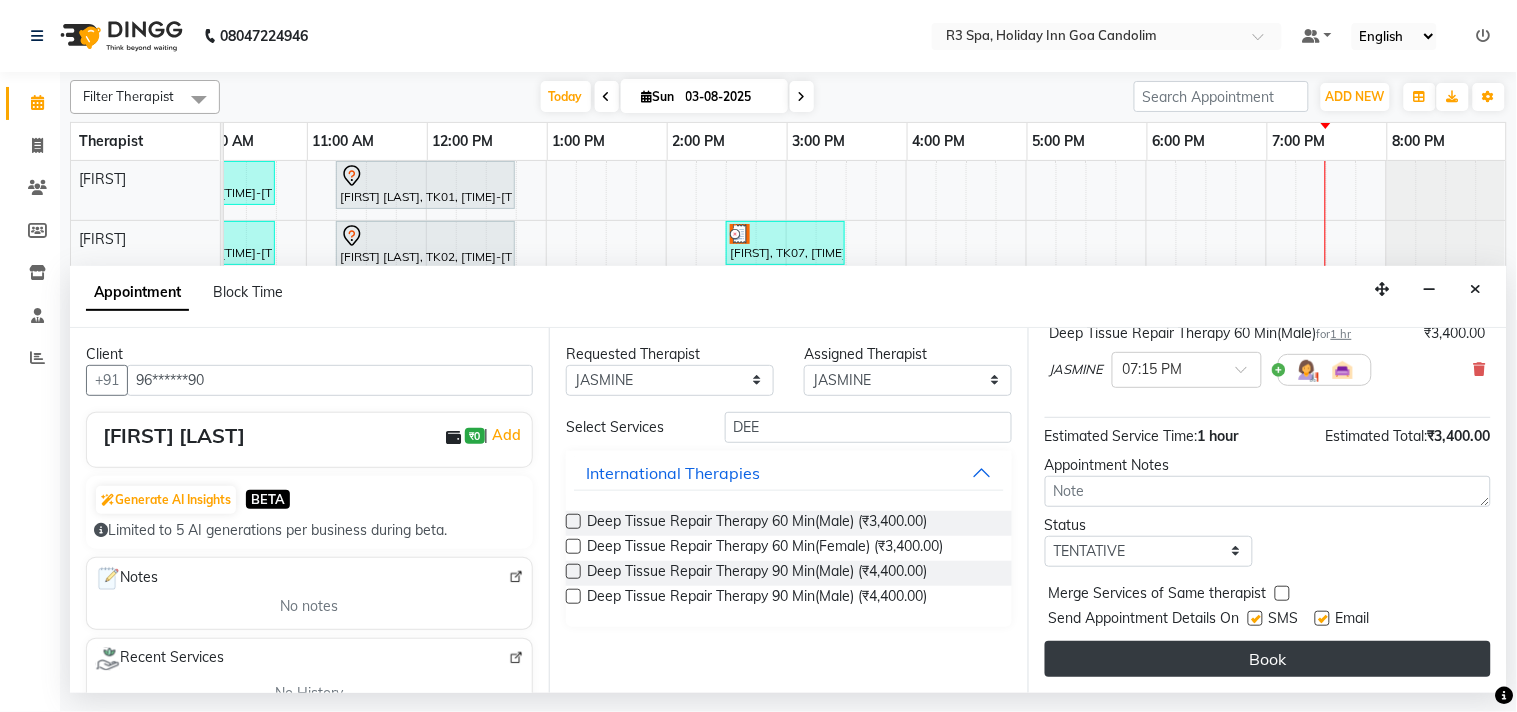click on "Book" at bounding box center [1268, 659] 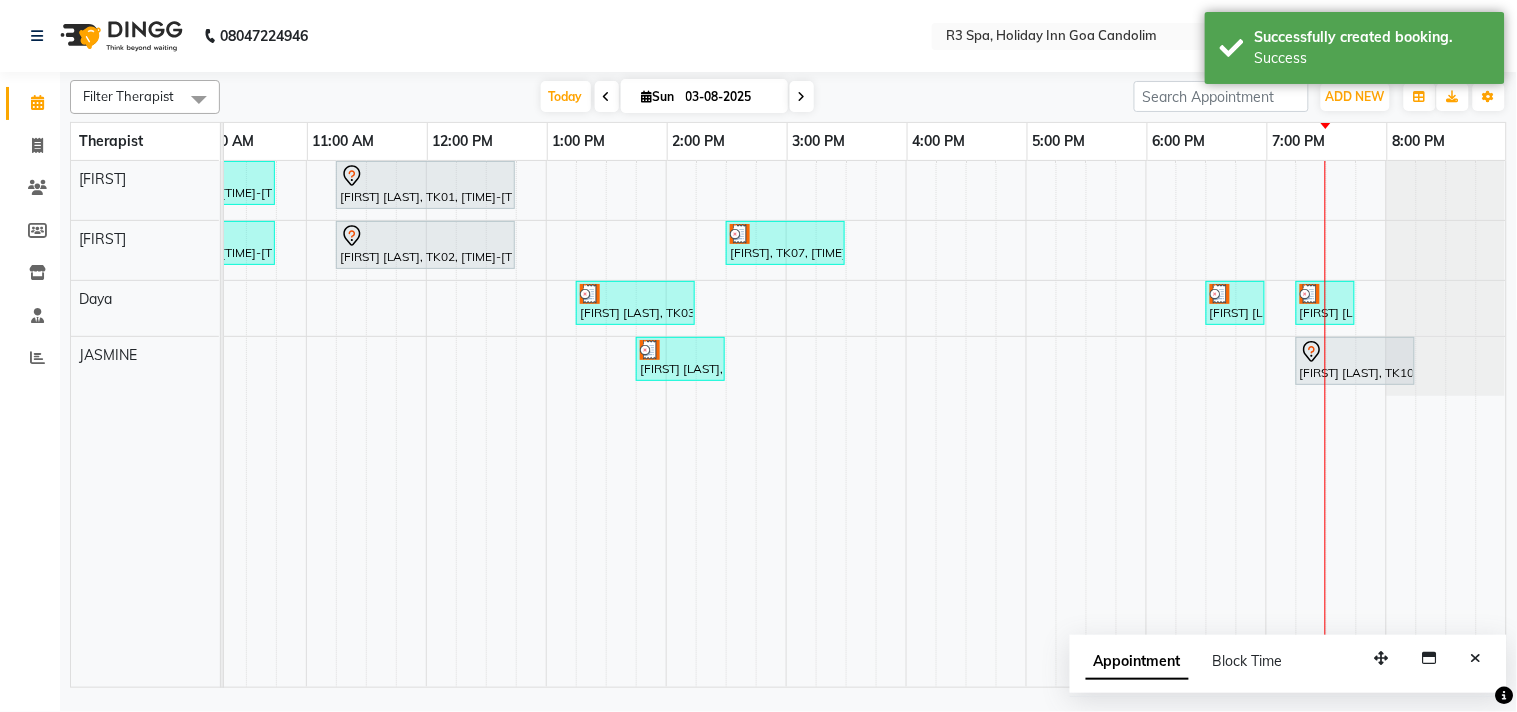 click at bounding box center (1355, 352) 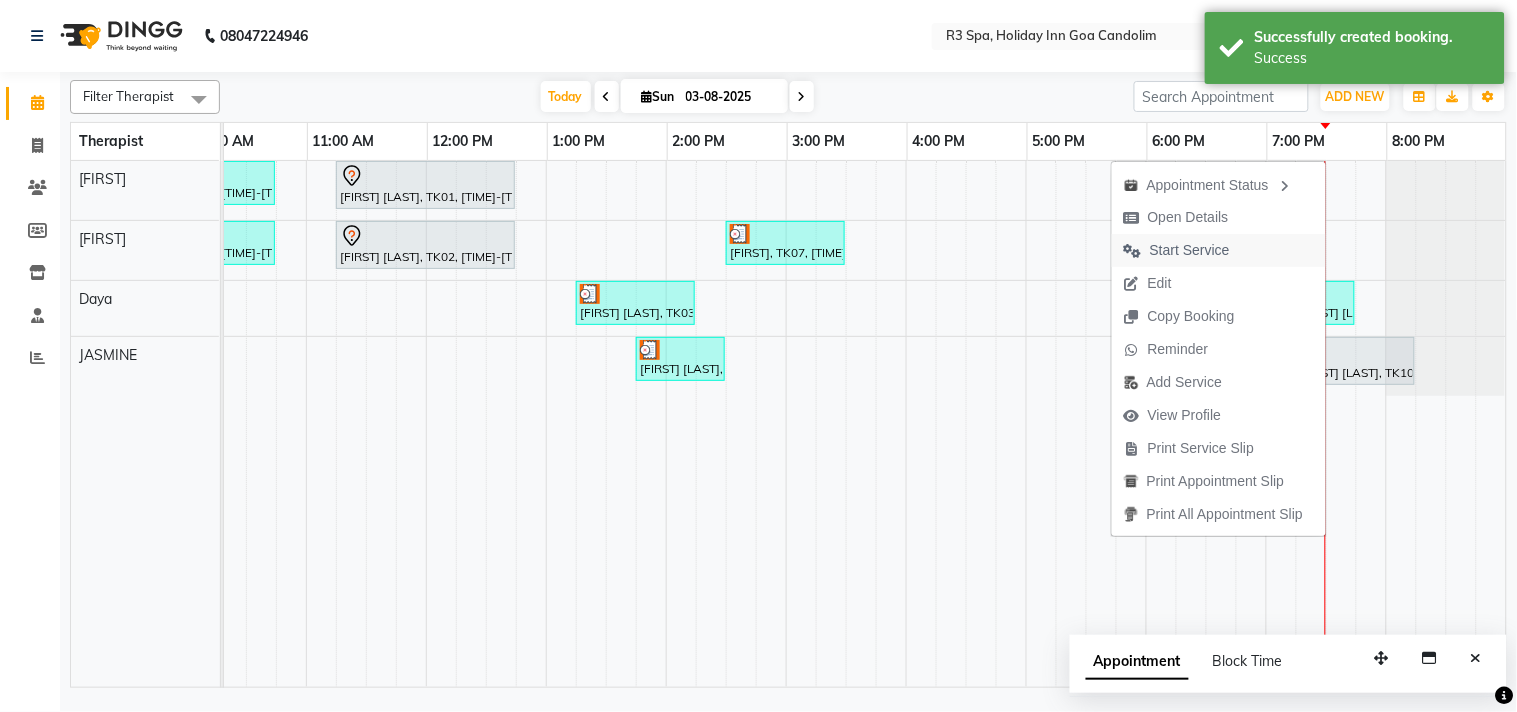 click on "Start Service" at bounding box center (1190, 250) 